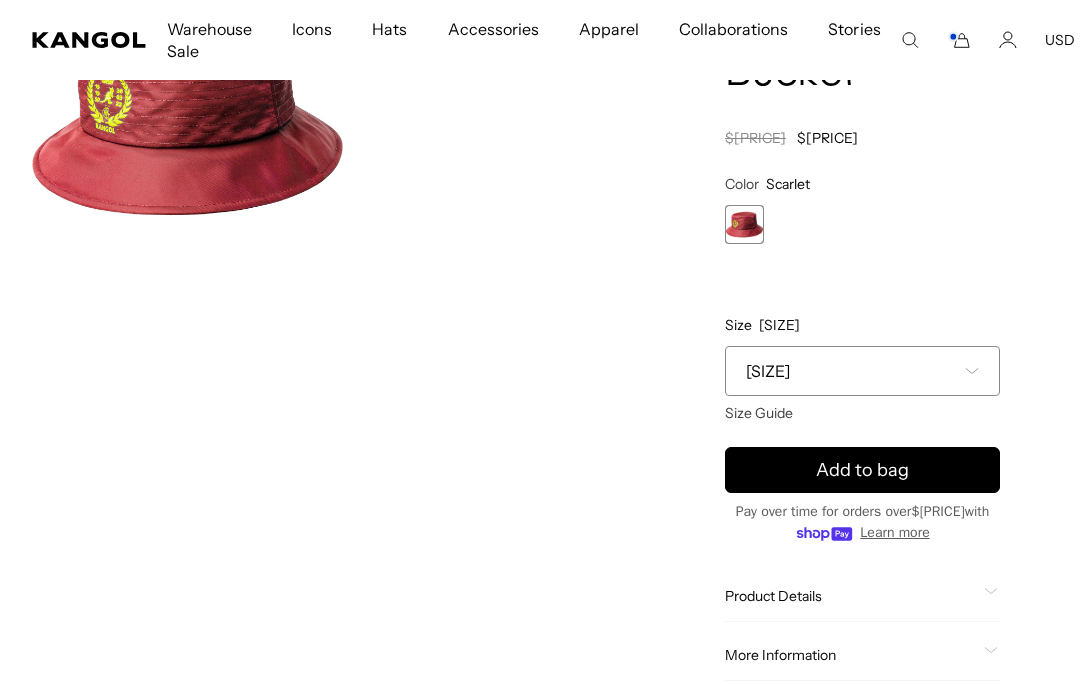 scroll, scrollTop: 0, scrollLeft: 0, axis: both 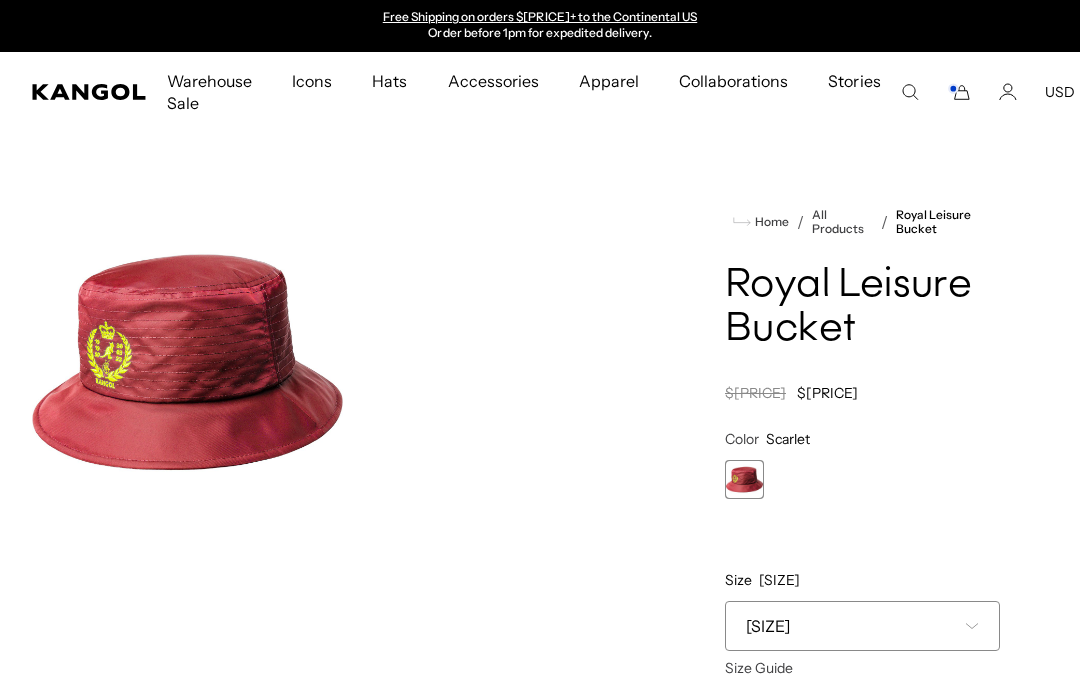 click at bounding box center (959, 92) 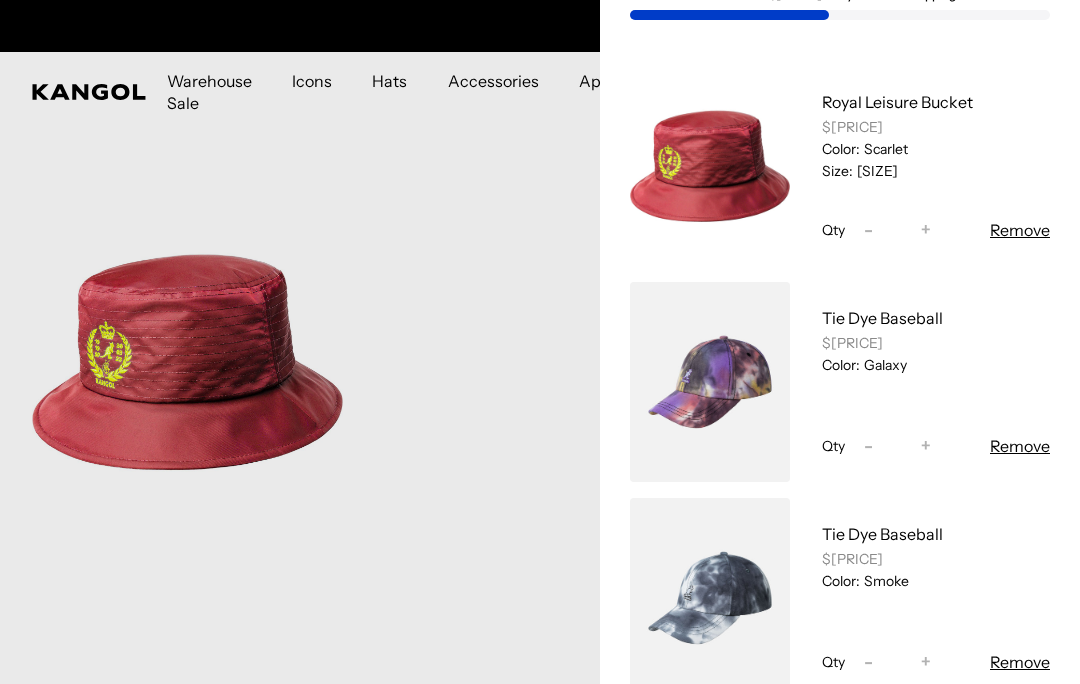 scroll, scrollTop: 297, scrollLeft: 0, axis: vertical 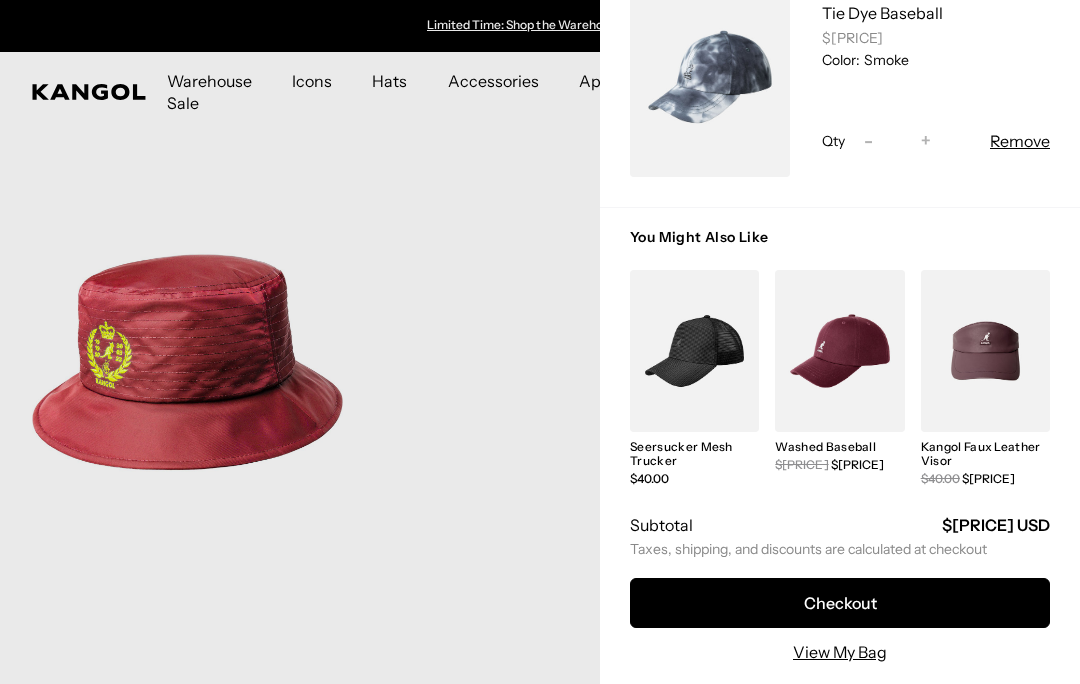 click on "Checkout" at bounding box center (840, 603) 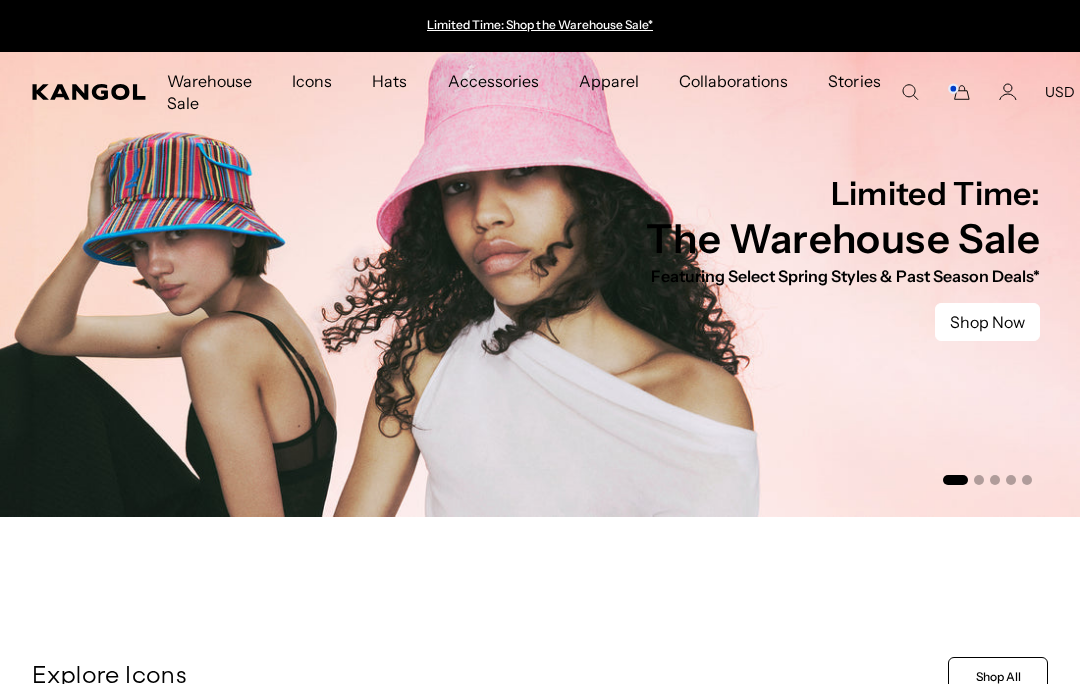 scroll, scrollTop: -10, scrollLeft: 0, axis: vertical 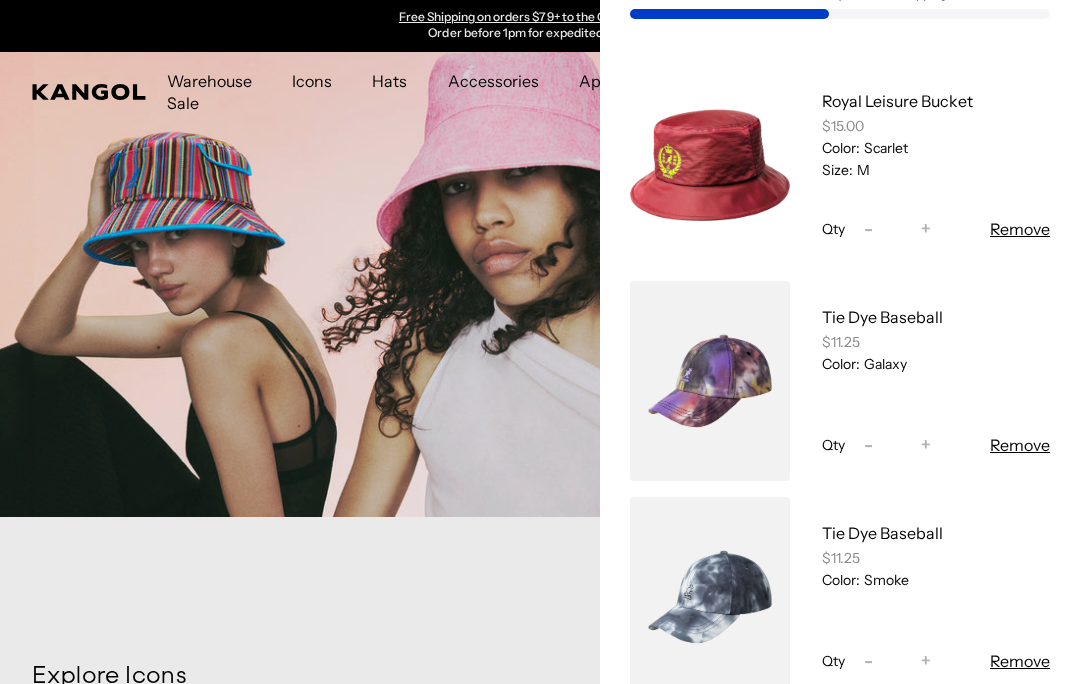 click on "Remove" at bounding box center [1020, 445] 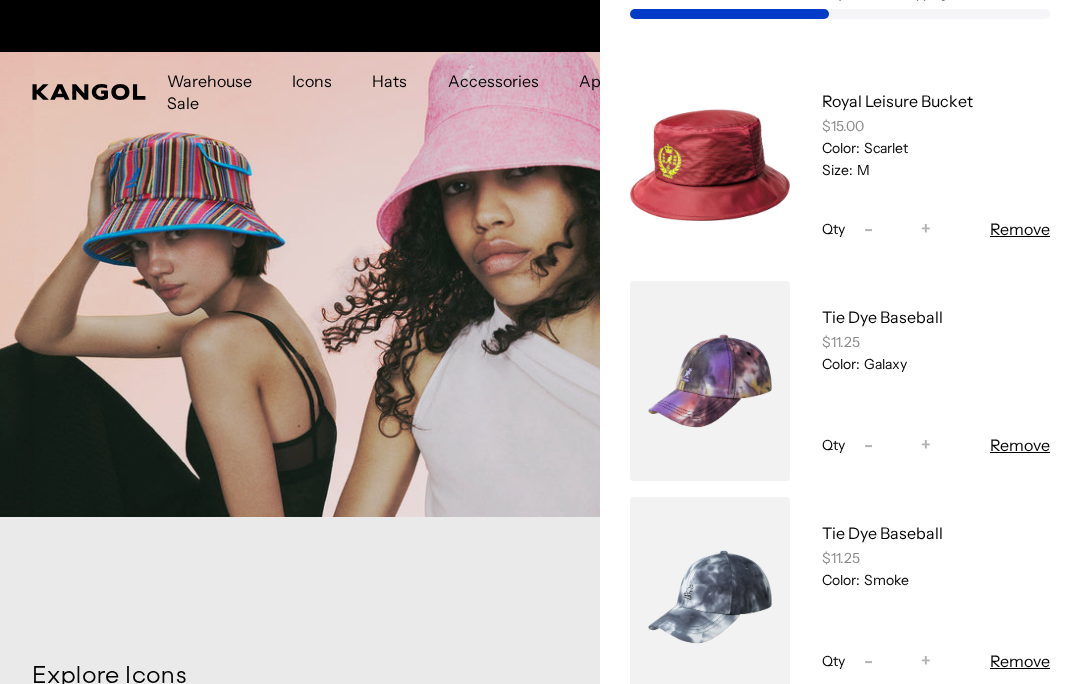 scroll, scrollTop: 0, scrollLeft: 0, axis: both 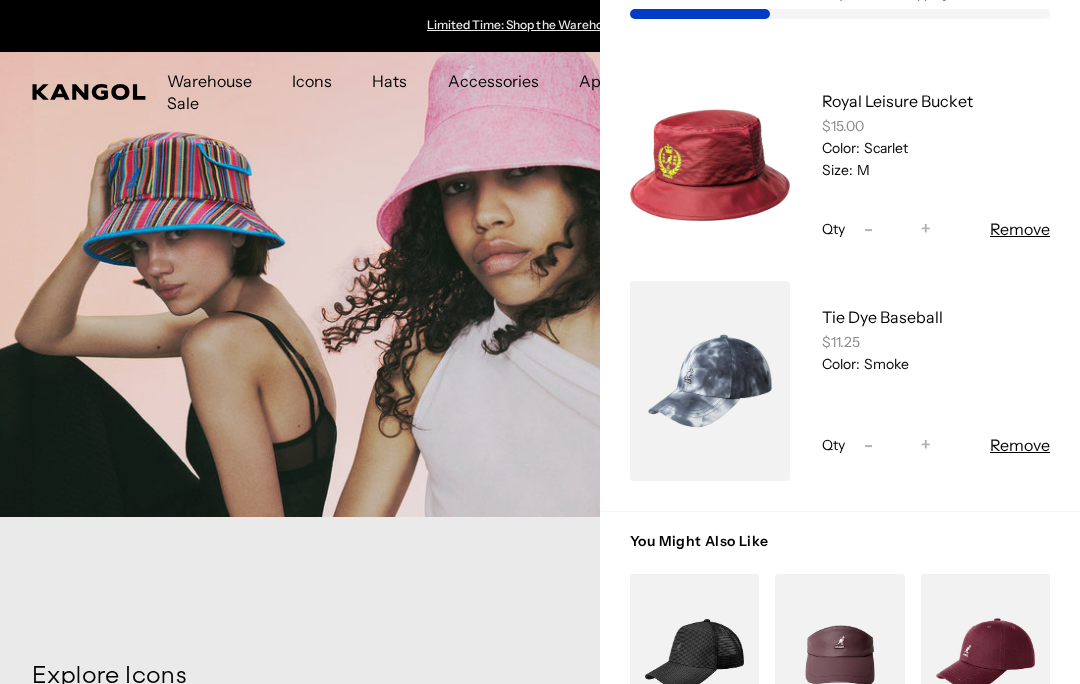click on "[REMOVE]" at bounding box center (1020, 445) 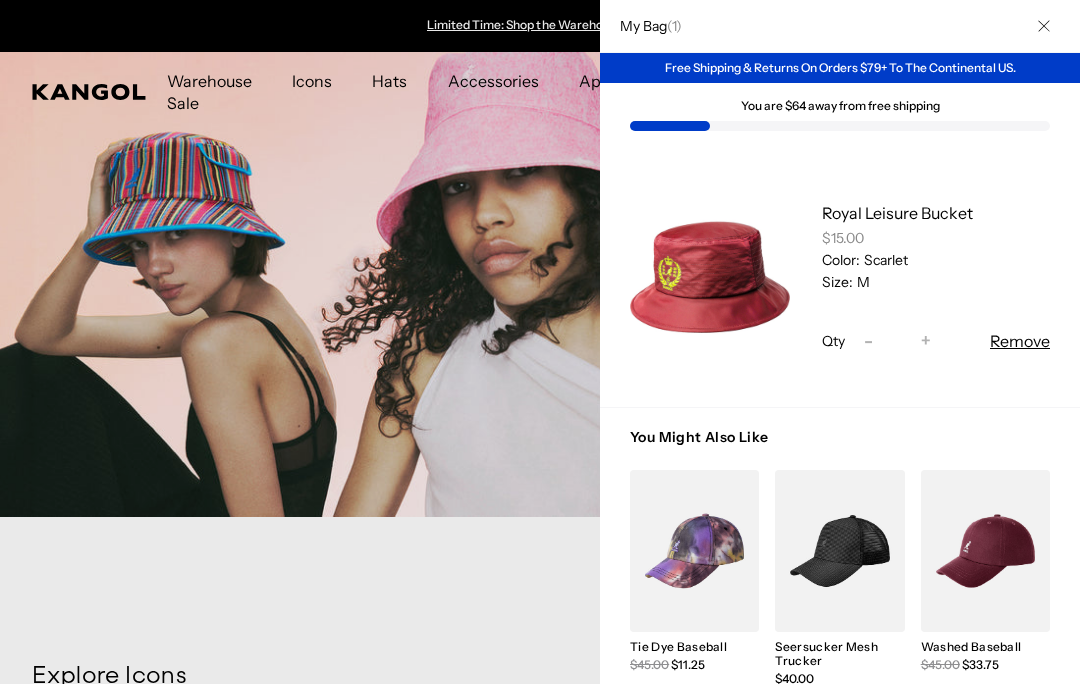 scroll, scrollTop: 0, scrollLeft: 412, axis: horizontal 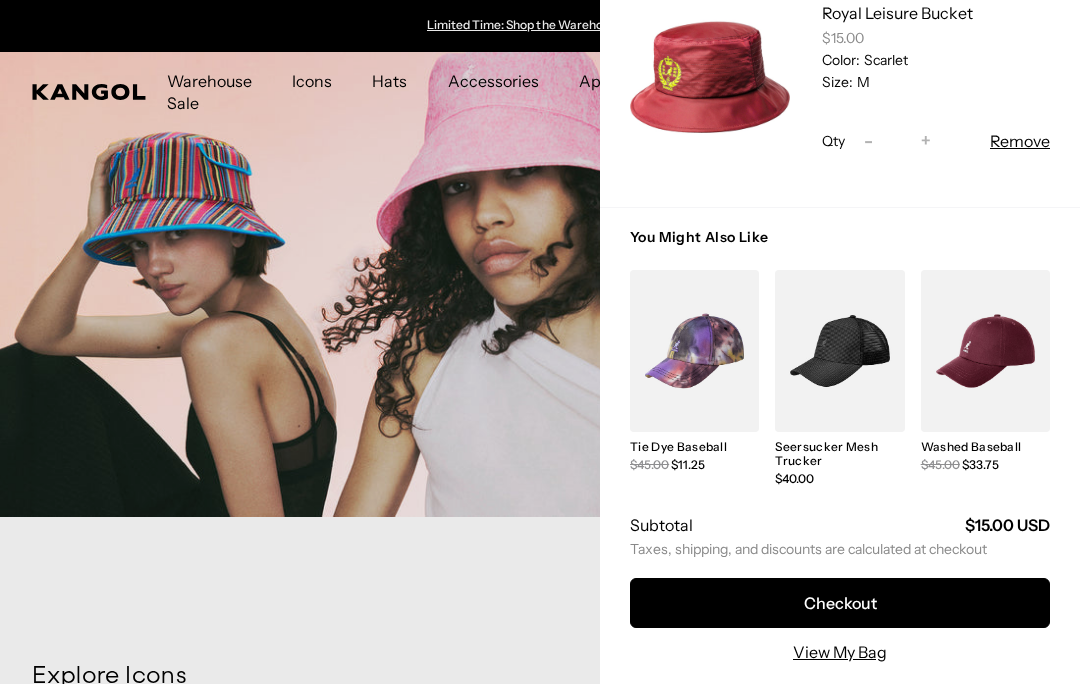 click on "Checkout" at bounding box center (840, 603) 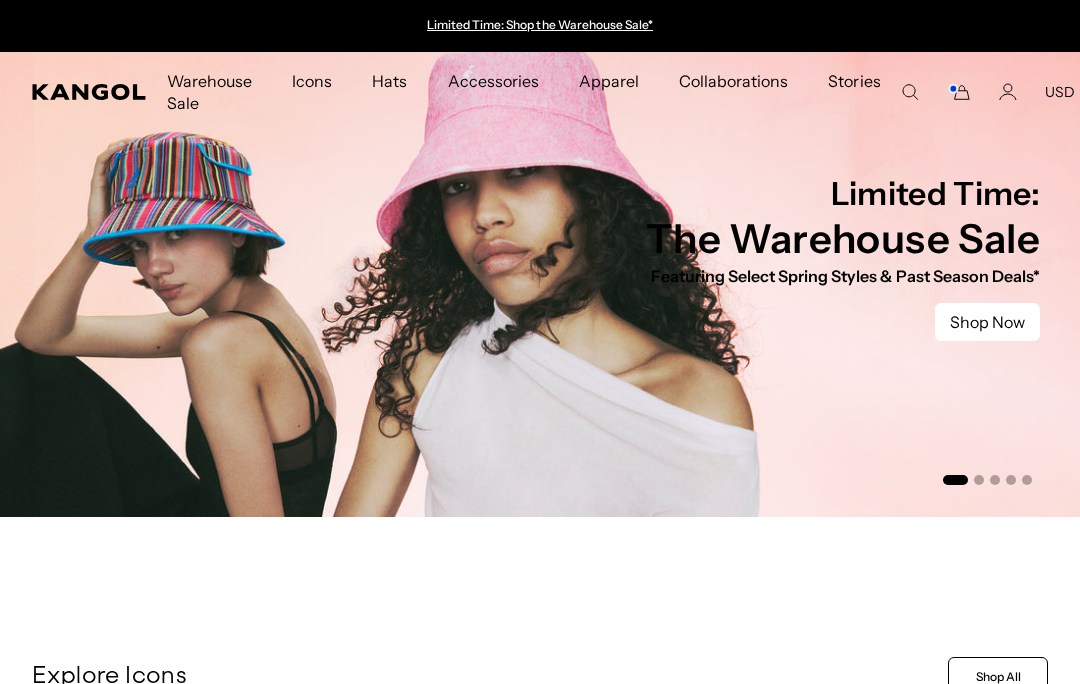scroll, scrollTop: 0, scrollLeft: 0, axis: both 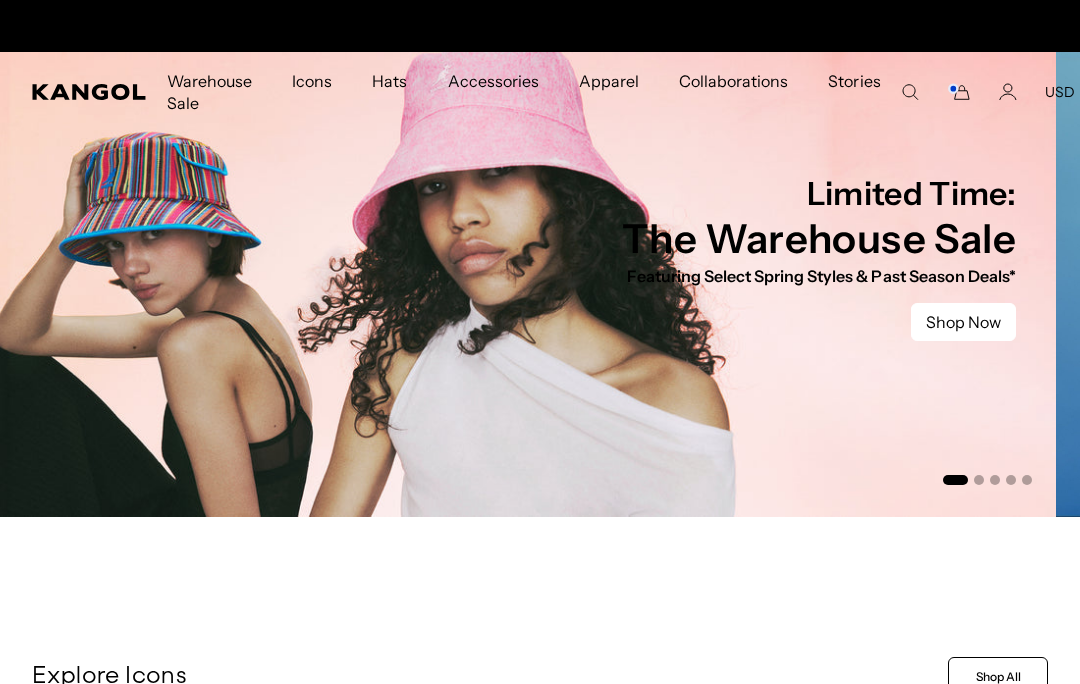 click at bounding box center [516, 284] 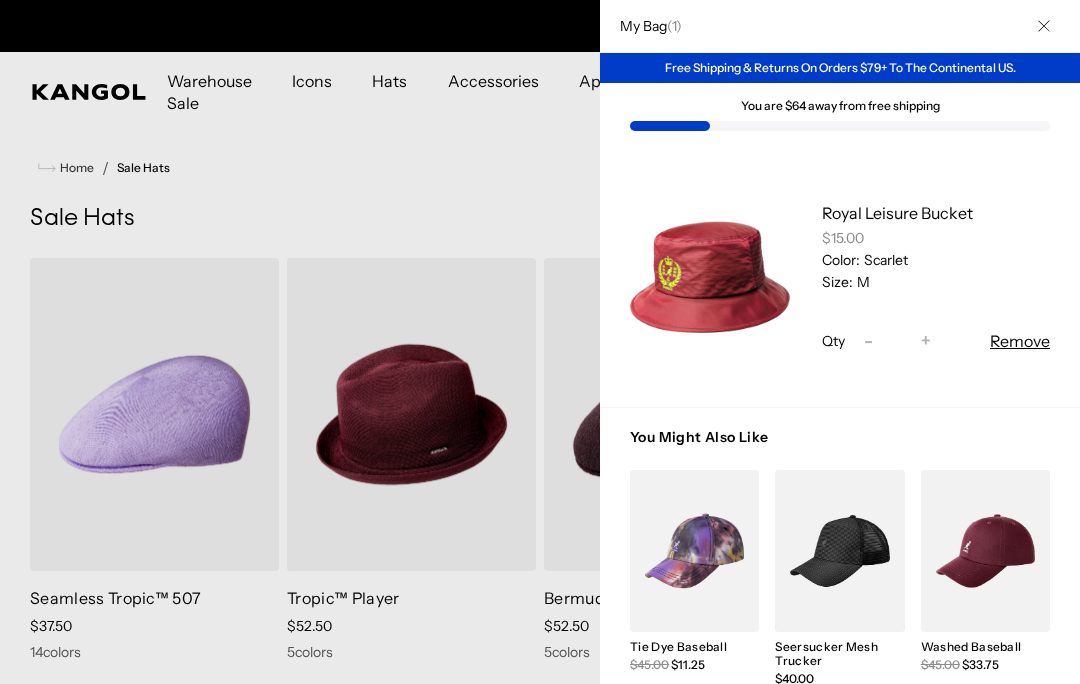 scroll, scrollTop: 0, scrollLeft: 0, axis: both 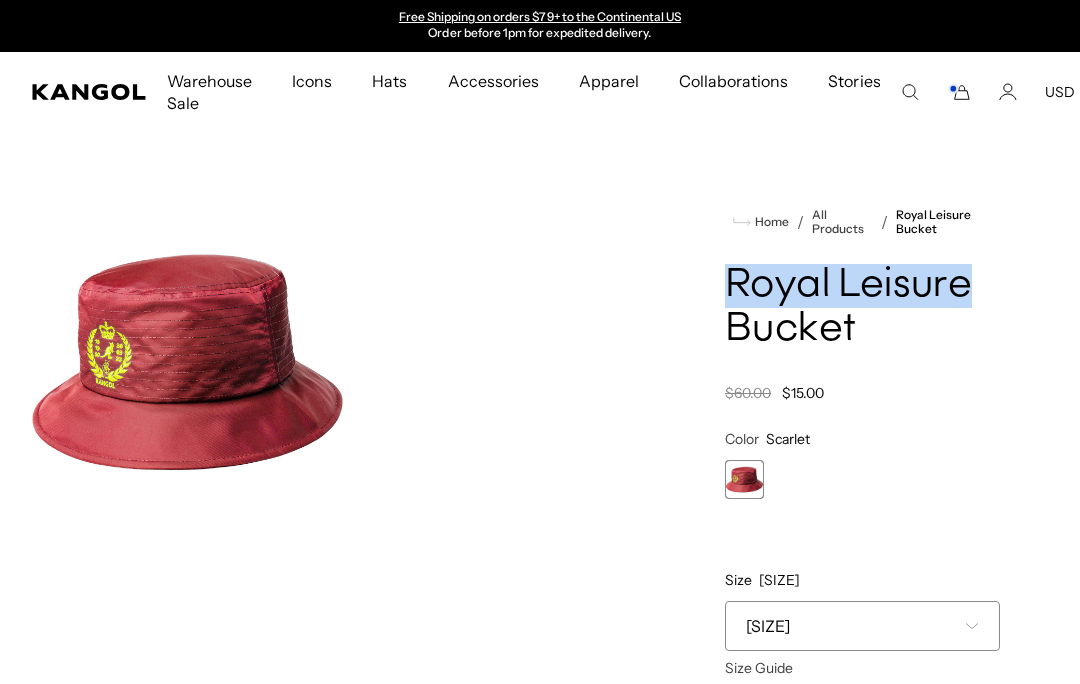click at bounding box center [910, 92] 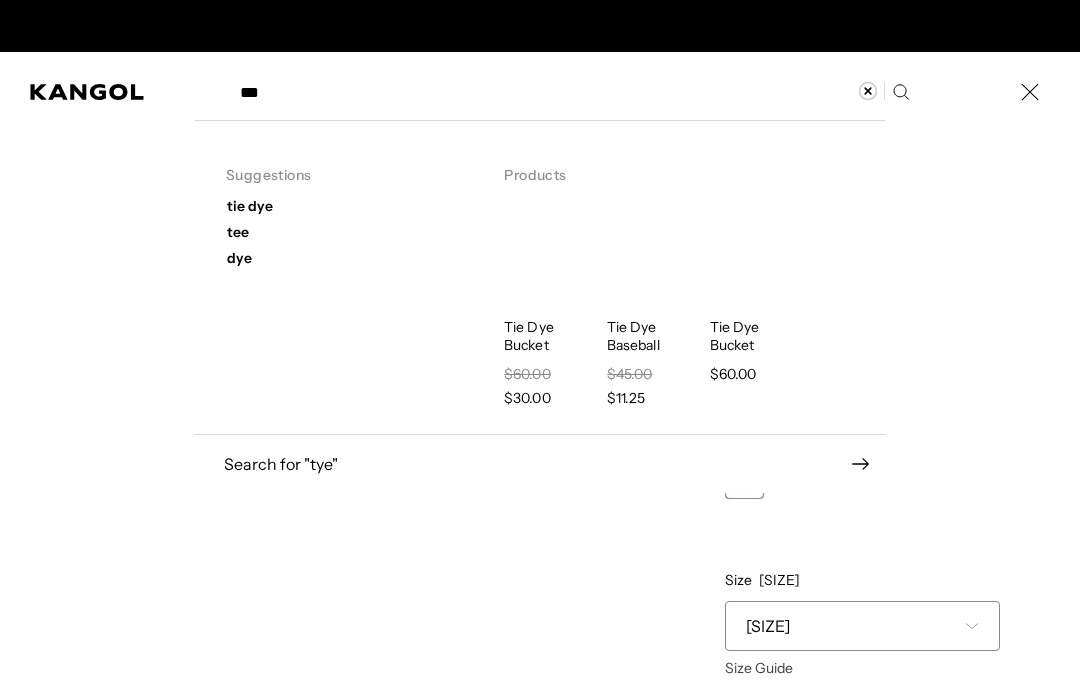scroll, scrollTop: 0, scrollLeft: 0, axis: both 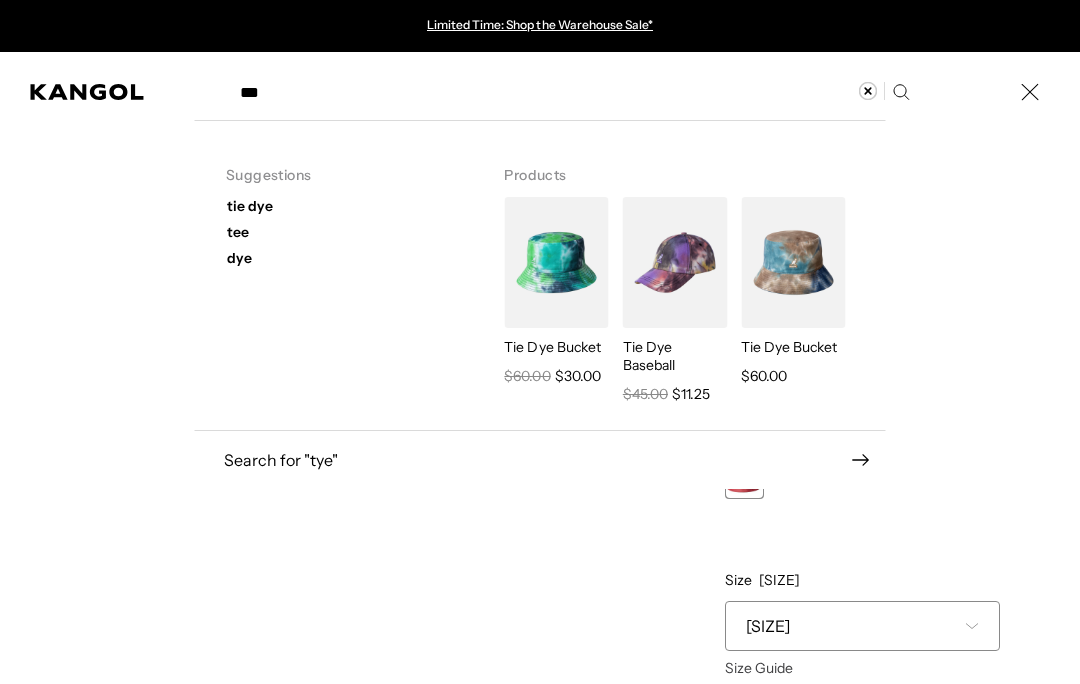type on "***" 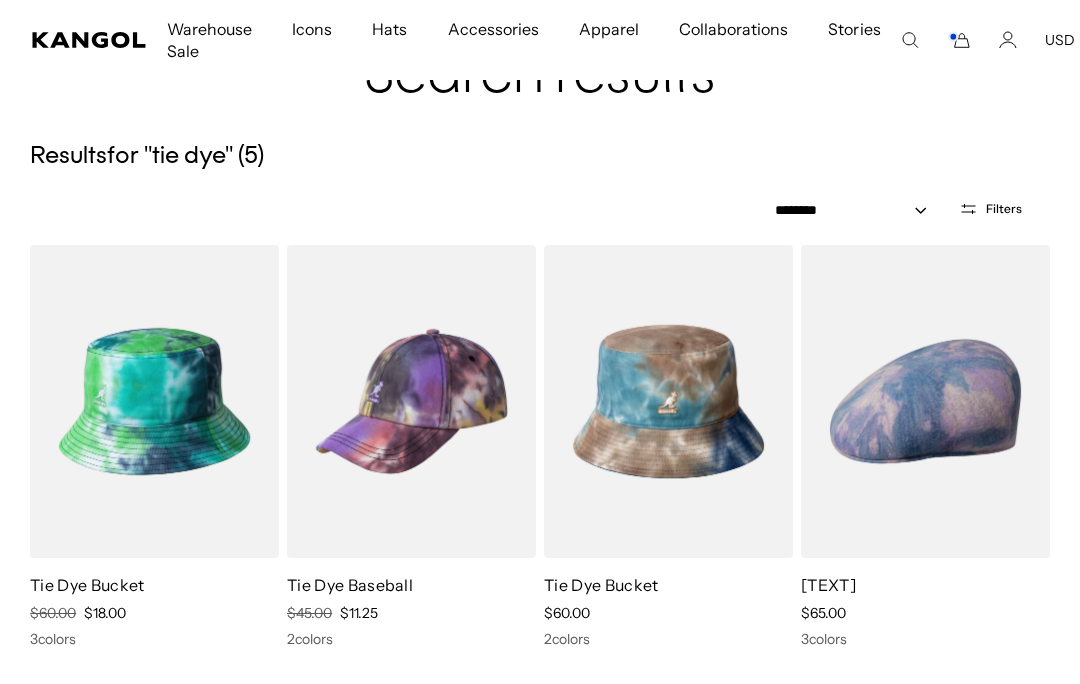 scroll, scrollTop: 241, scrollLeft: 0, axis: vertical 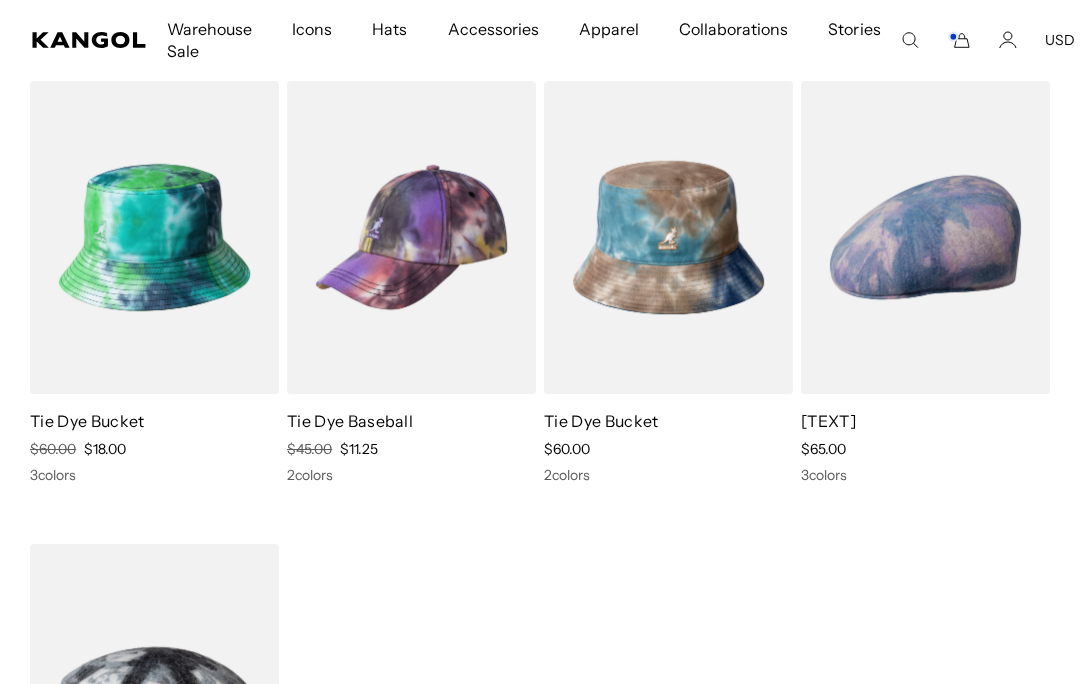click at bounding box center (0, 0) 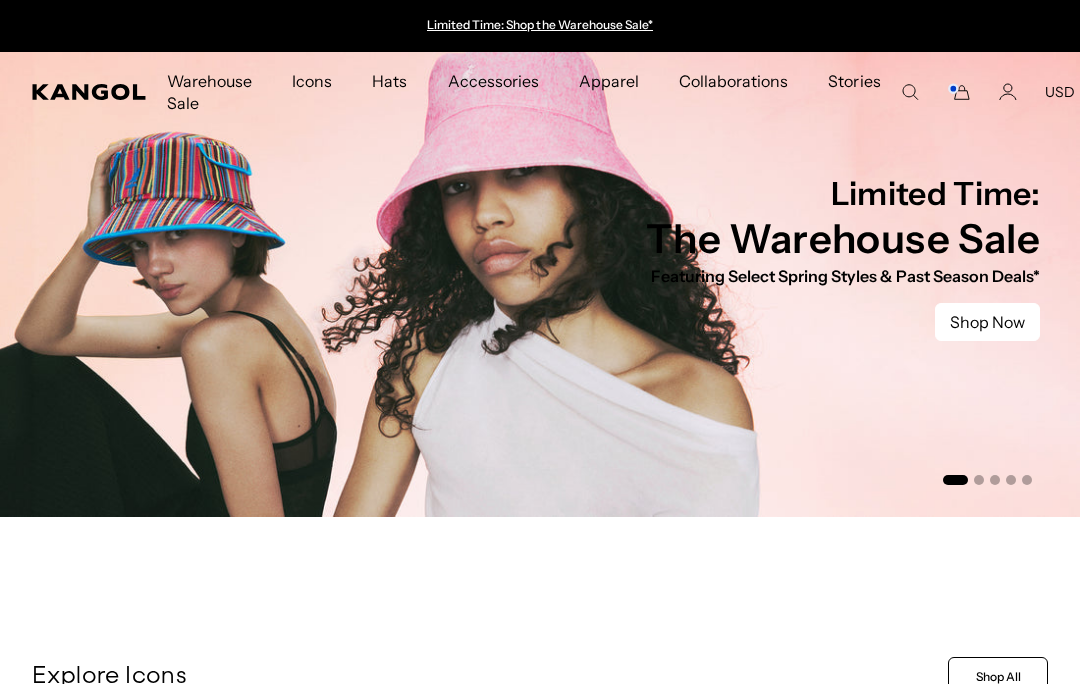 scroll, scrollTop: 0, scrollLeft: 0, axis: both 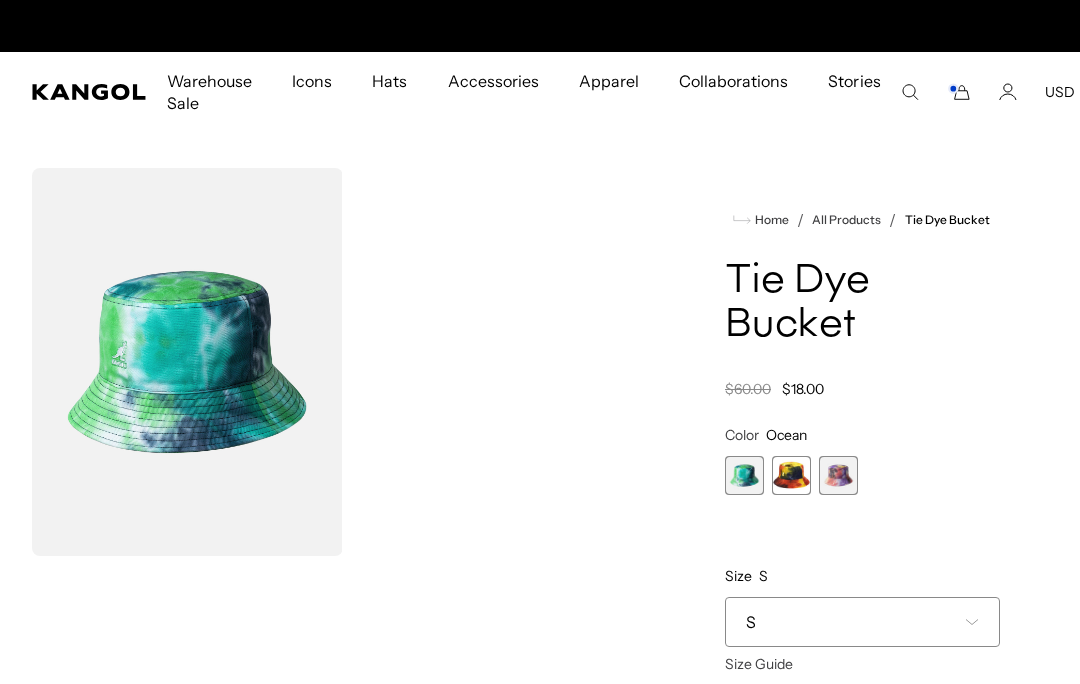 click at bounding box center [791, 475] 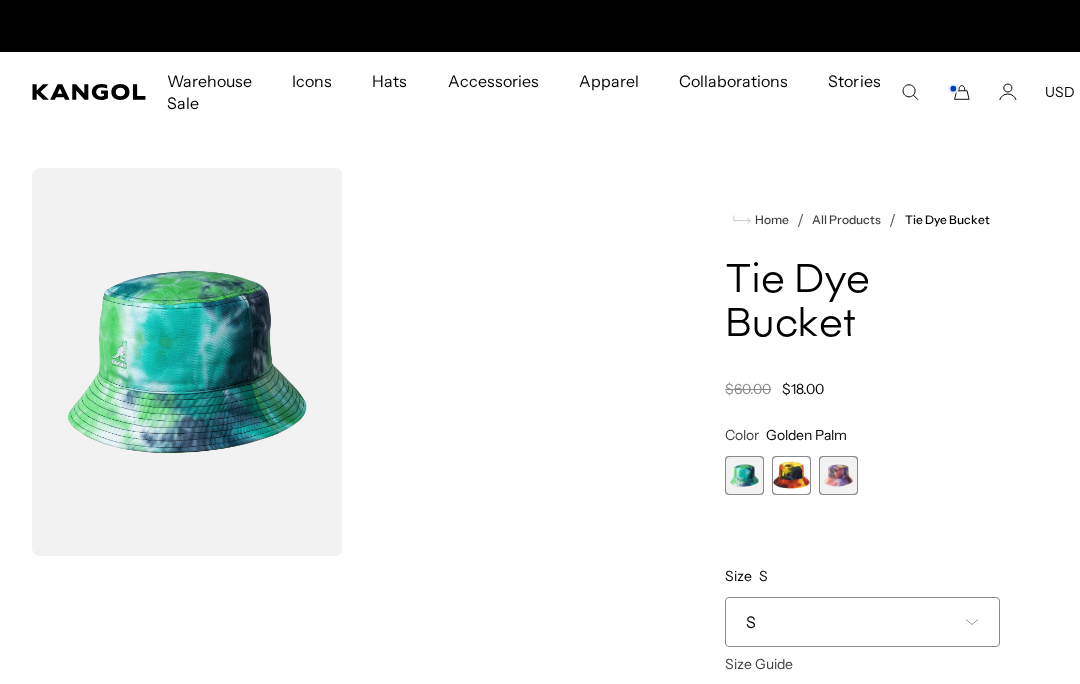 scroll, scrollTop: 0, scrollLeft: 0, axis: both 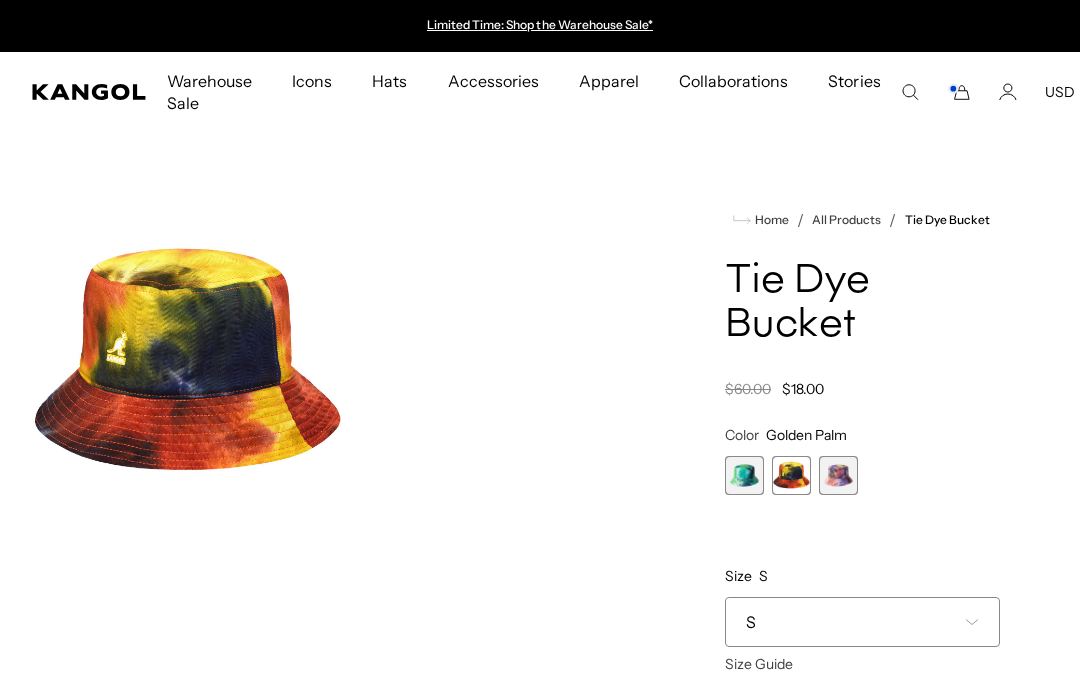 click at bounding box center (838, 475) 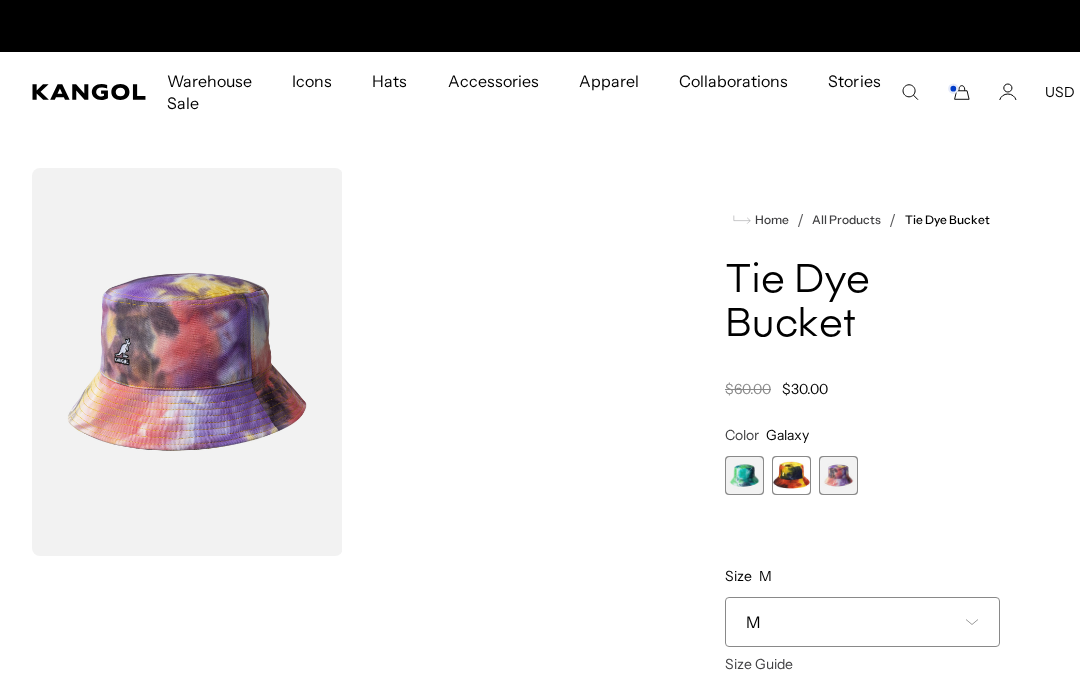 scroll, scrollTop: 0, scrollLeft: 0, axis: both 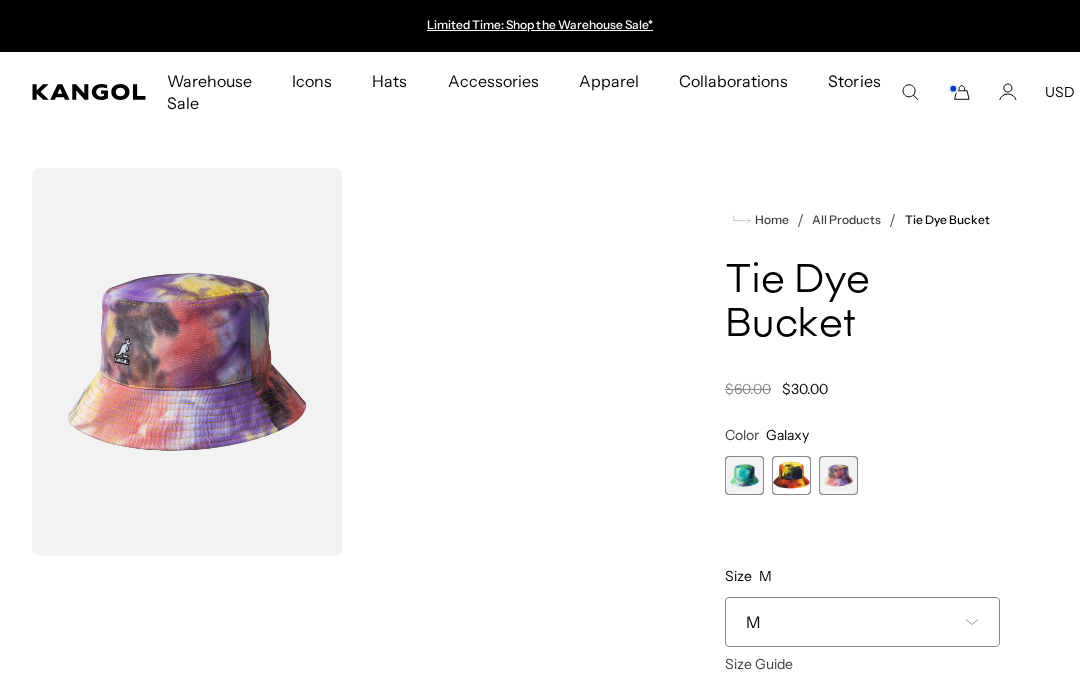 click at bounding box center (791, 475) 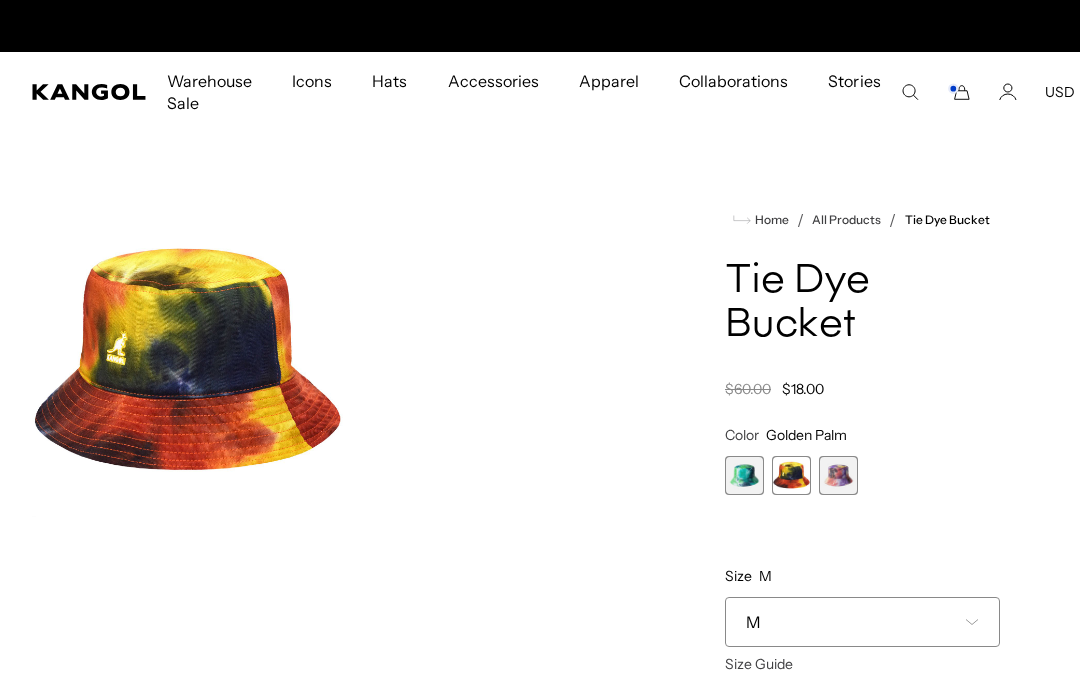 scroll, scrollTop: 0, scrollLeft: 412, axis: horizontal 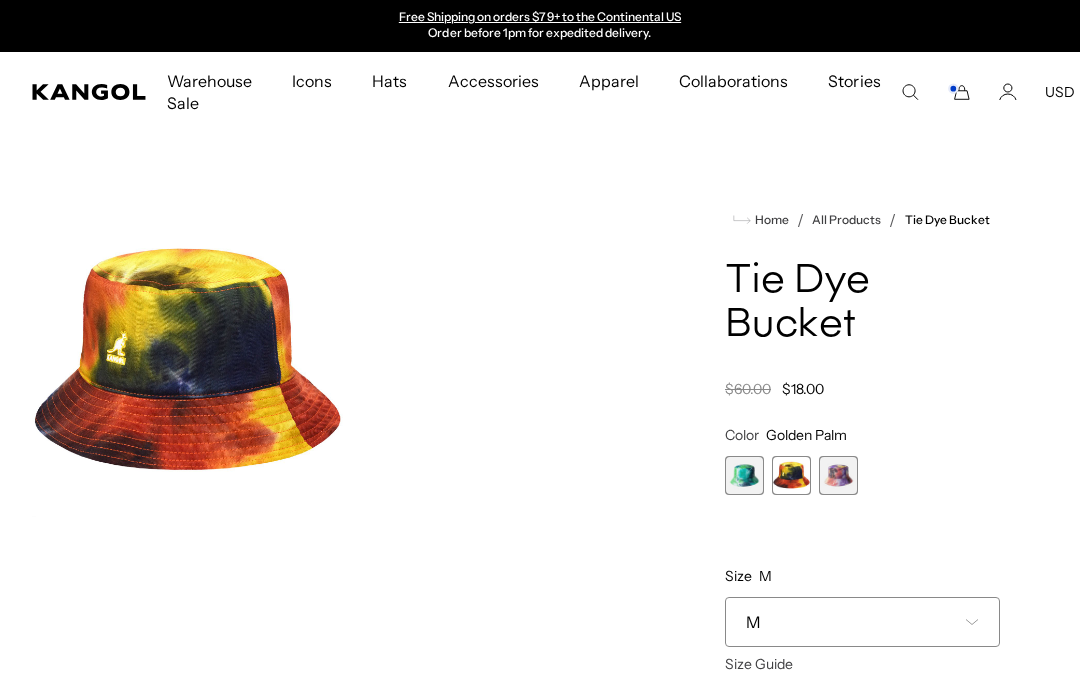click at bounding box center (744, 475) 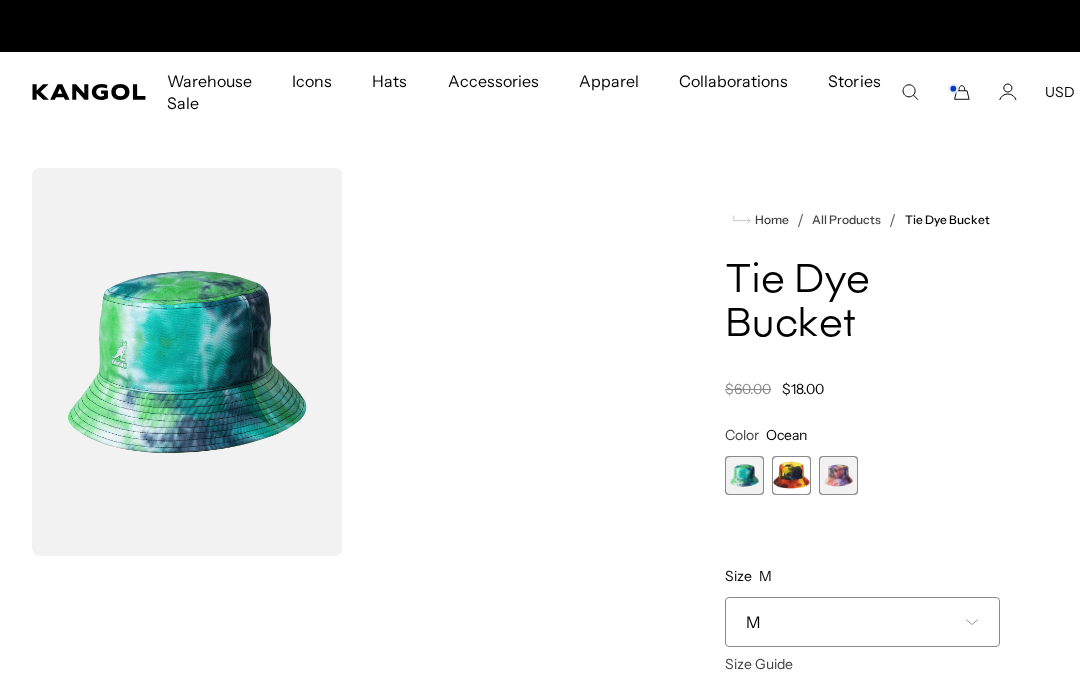 scroll, scrollTop: 0, scrollLeft: 0, axis: both 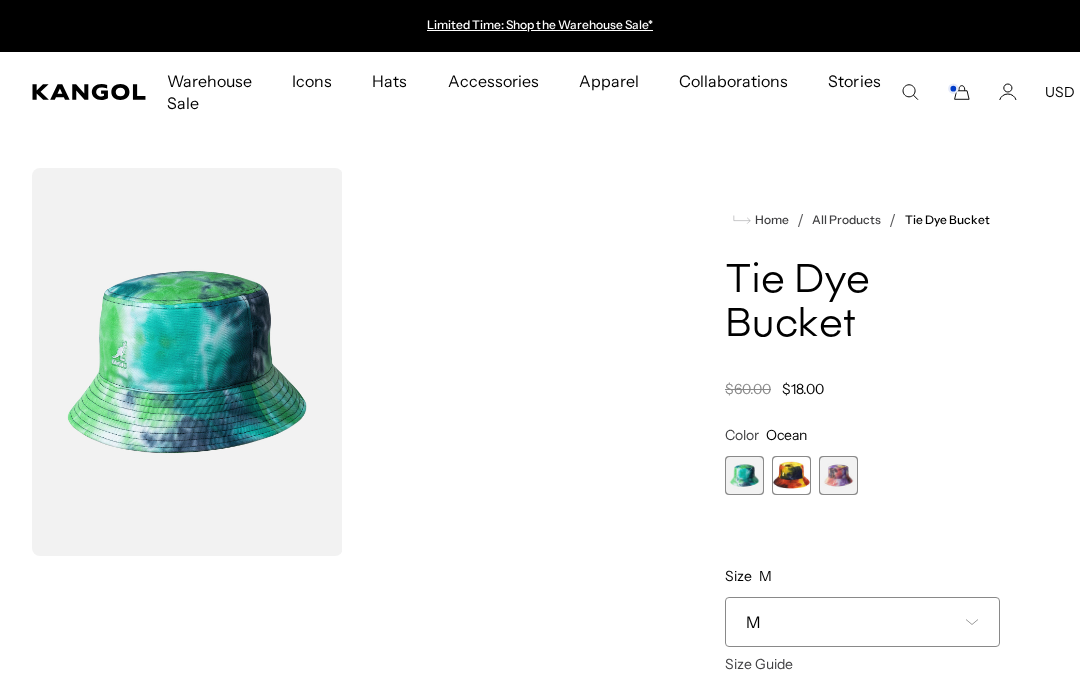 click at bounding box center (838, 475) 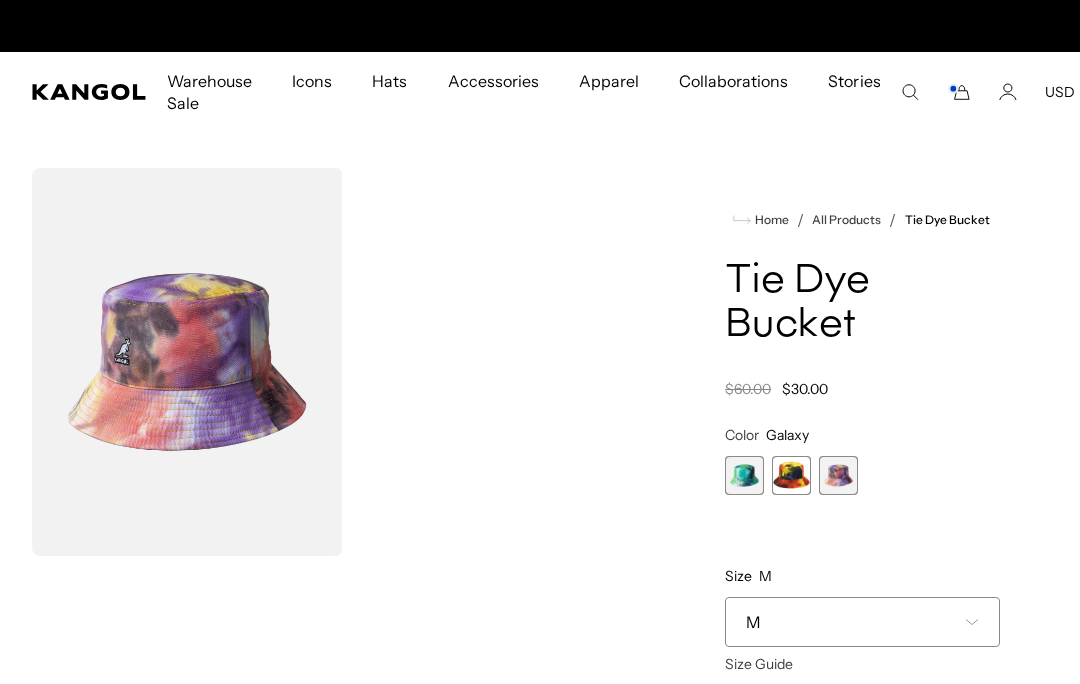 scroll, scrollTop: 0, scrollLeft: 412, axis: horizontal 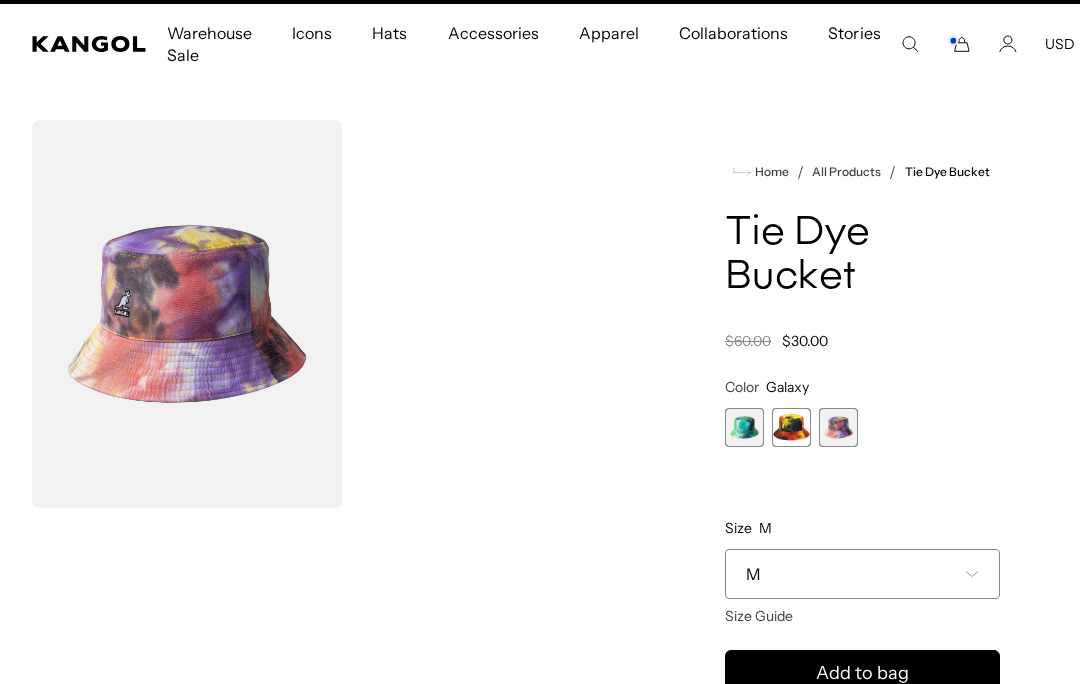 click on "M" at bounding box center (862, 574) 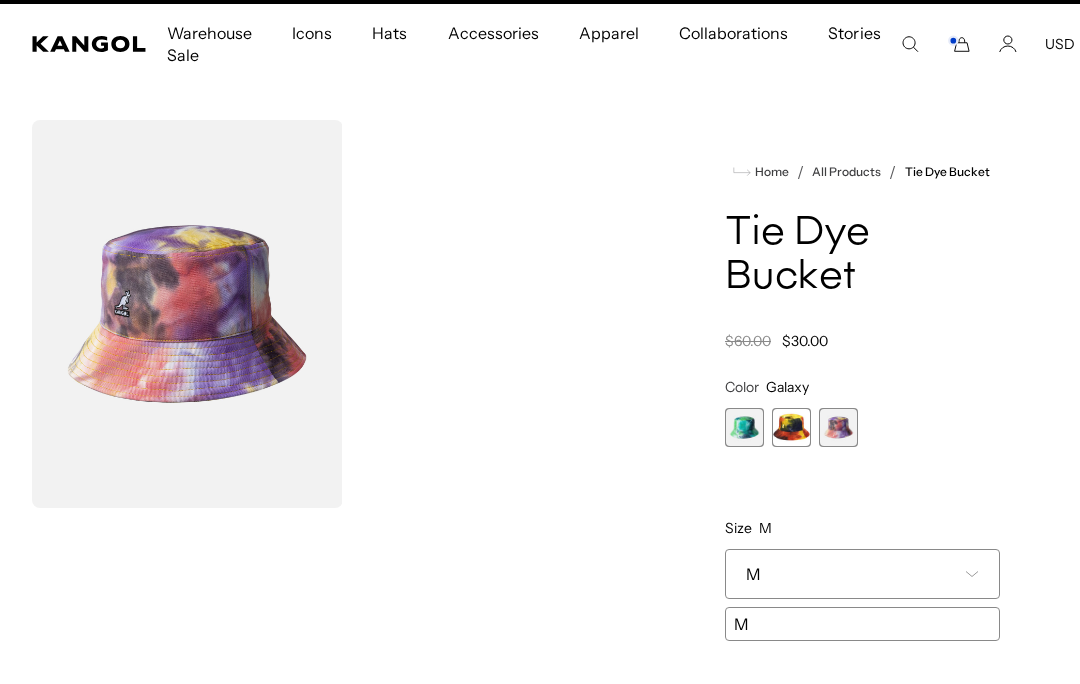 scroll, scrollTop: 0, scrollLeft: 0, axis: both 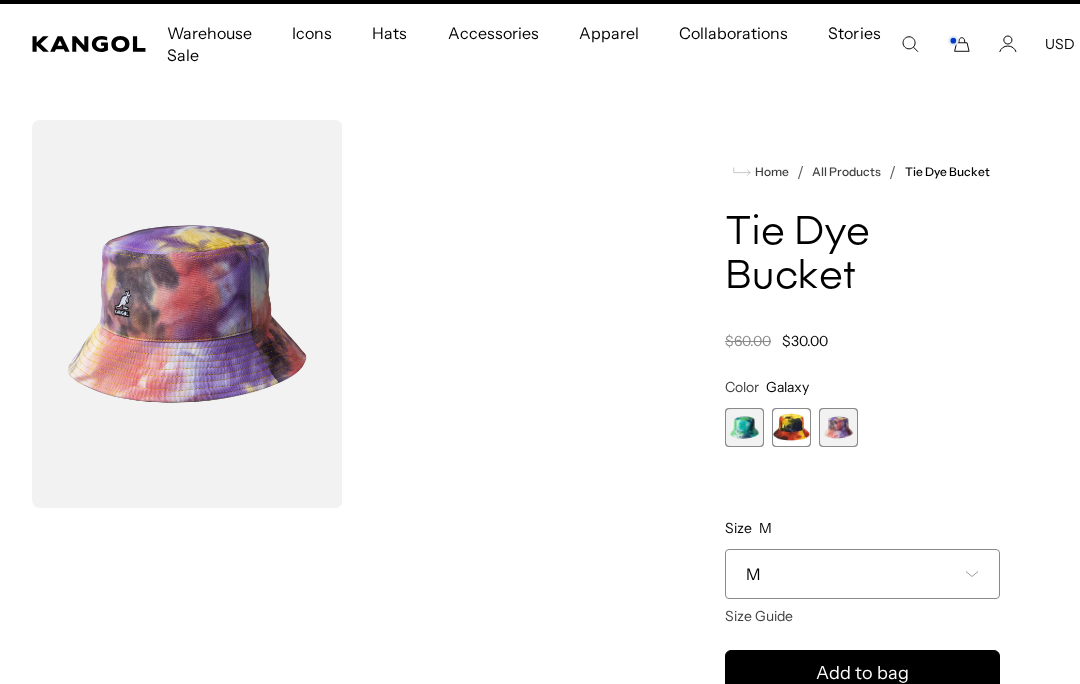 click at bounding box center [838, 427] 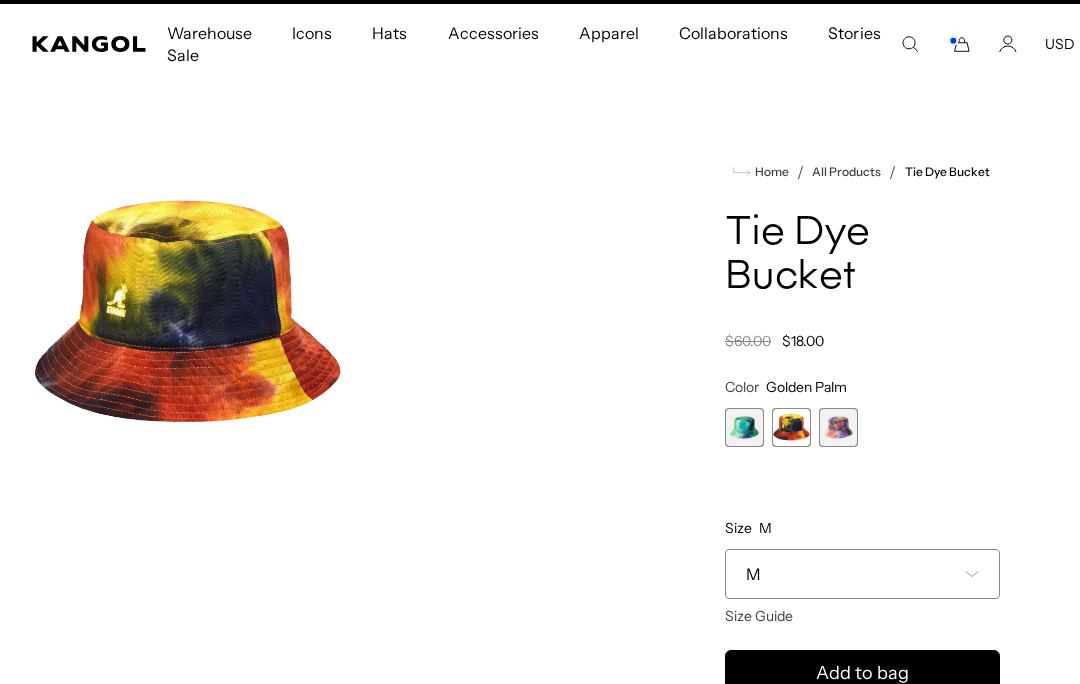 scroll, scrollTop: 0, scrollLeft: 0, axis: both 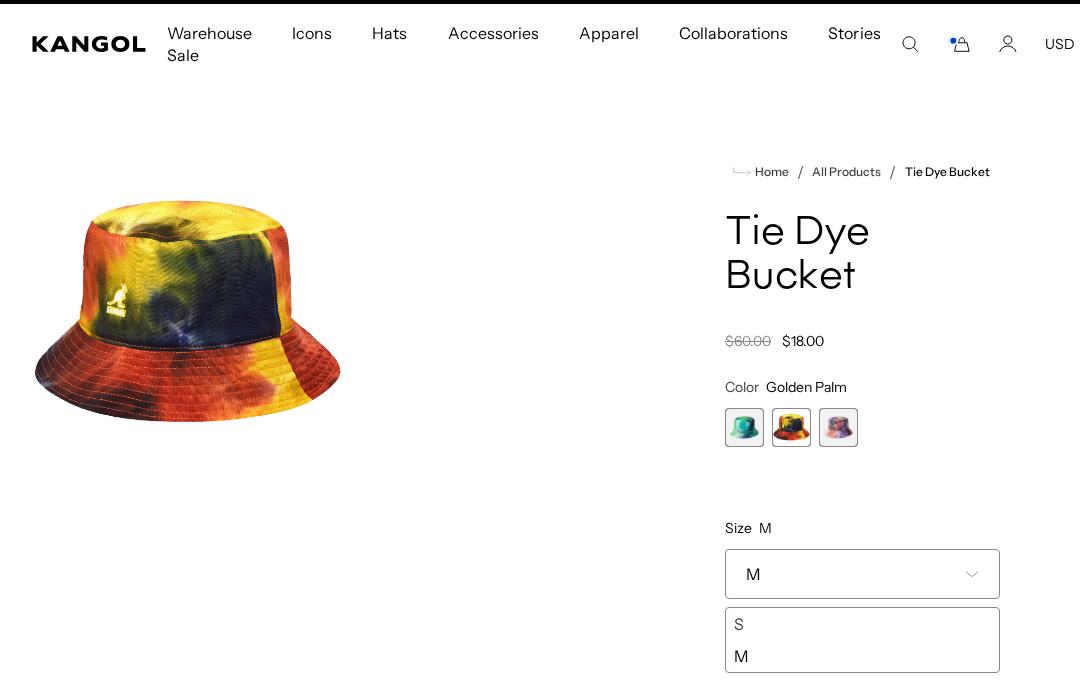 click on "**********" at bounding box center [862, 525] 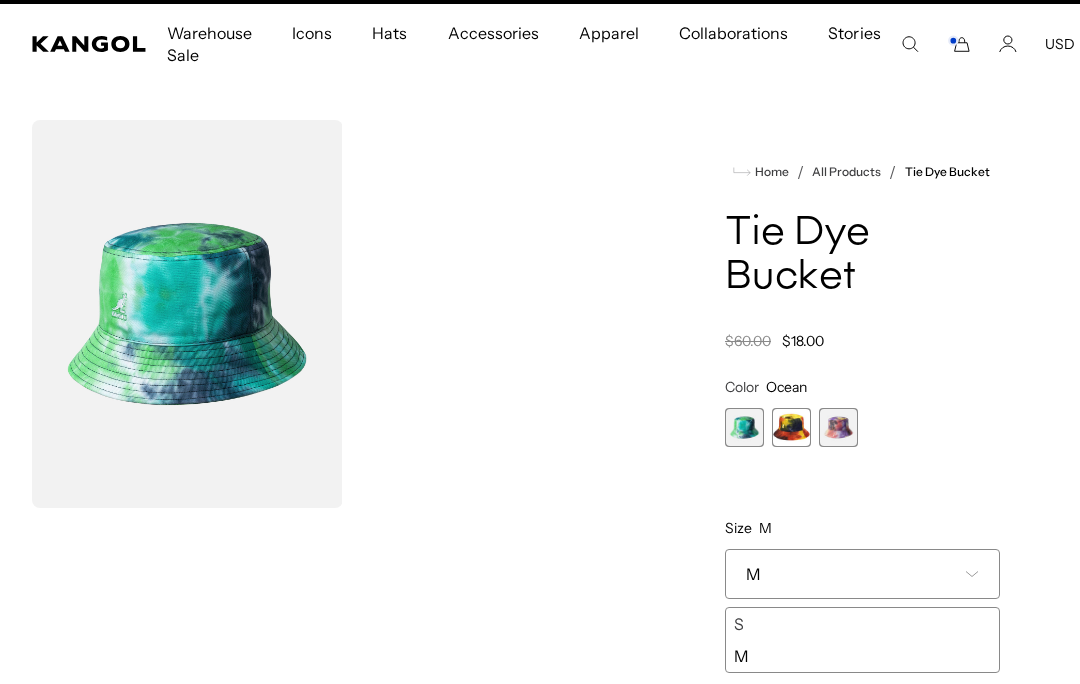 click on "M" at bounding box center [862, 574] 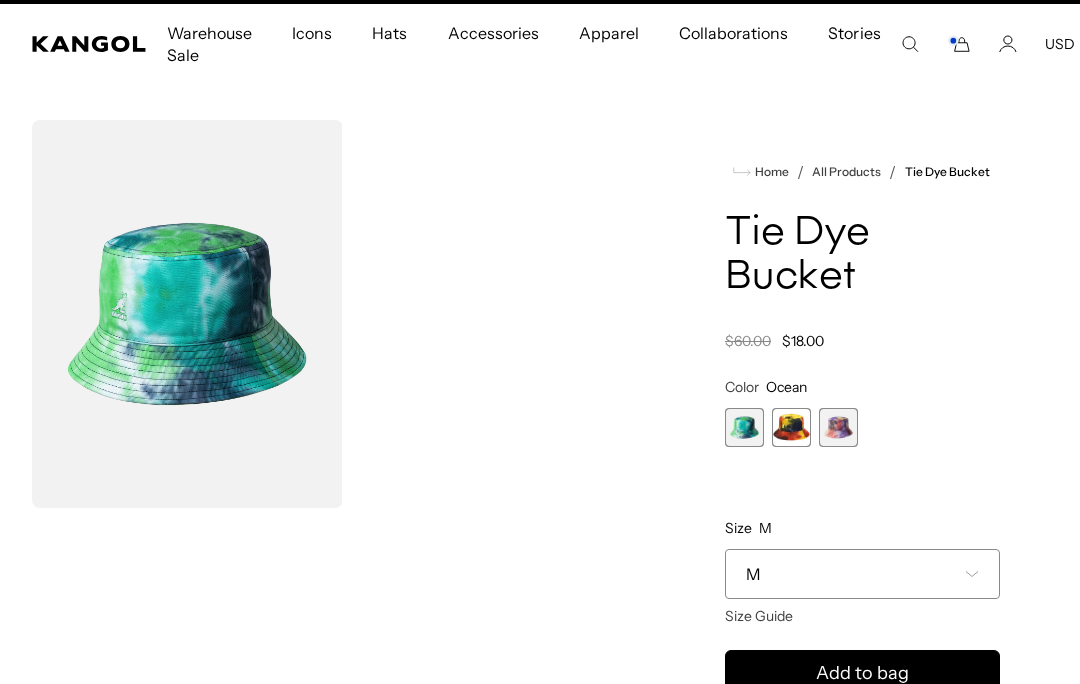 click on "M" at bounding box center (862, 574) 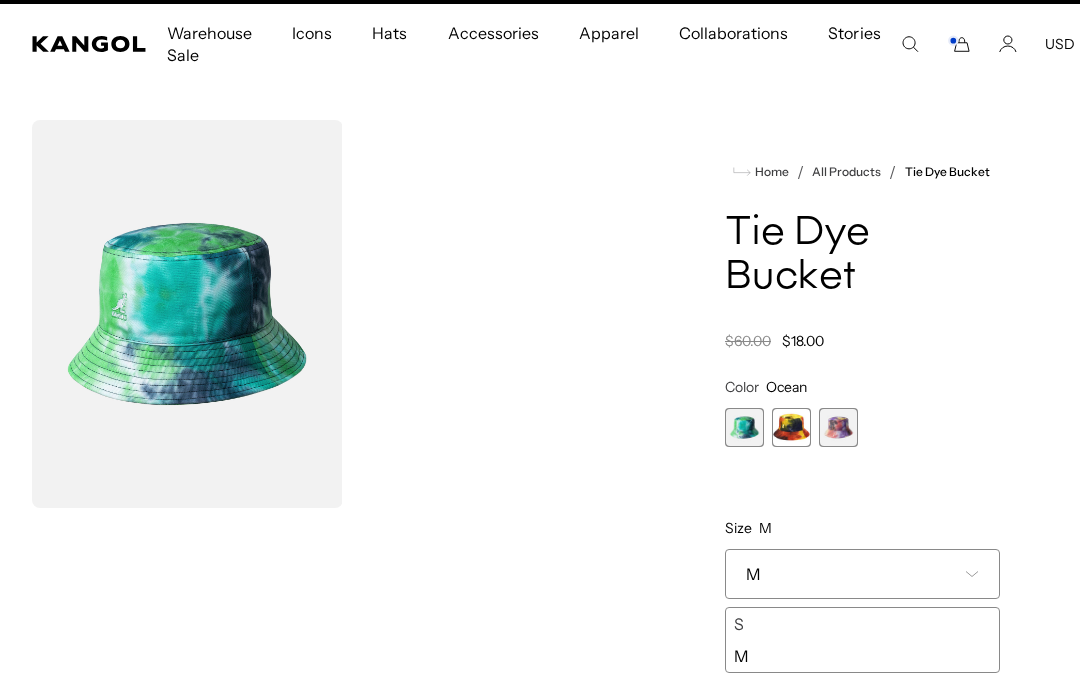 scroll, scrollTop: 0, scrollLeft: 0, axis: both 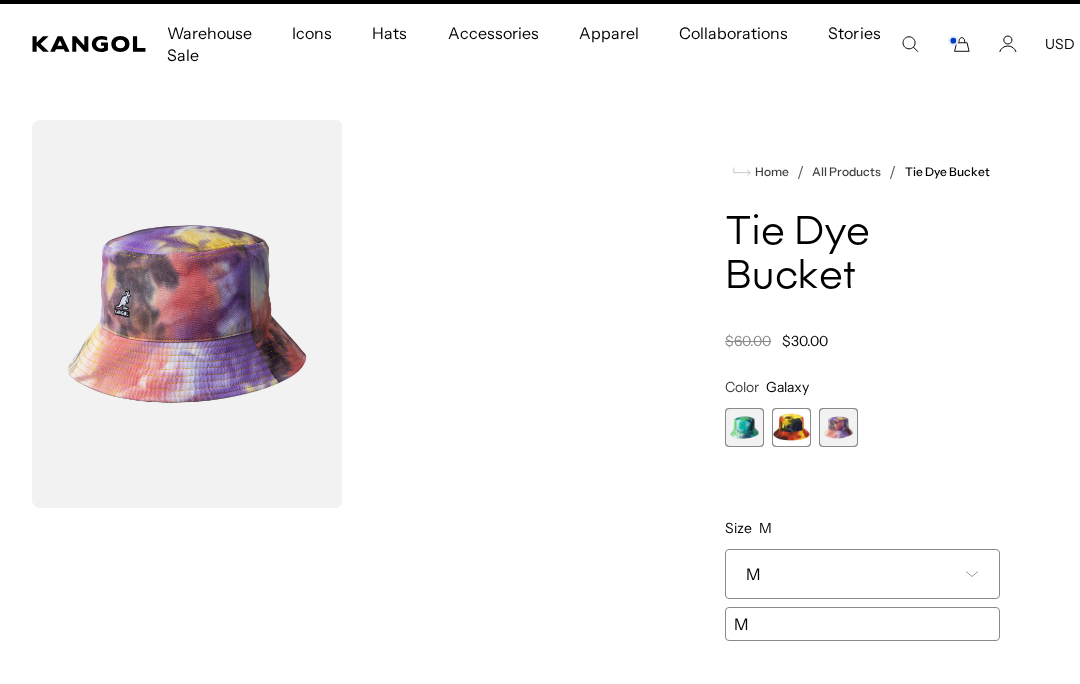 click at bounding box center [838, 427] 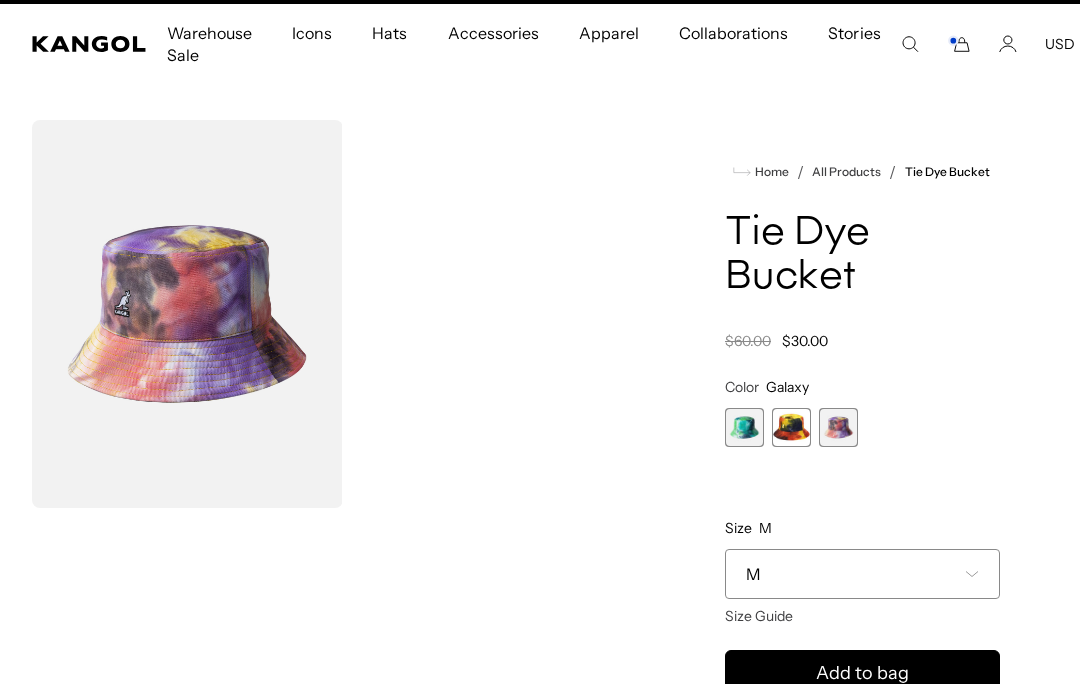 click on "M" at bounding box center (862, 574) 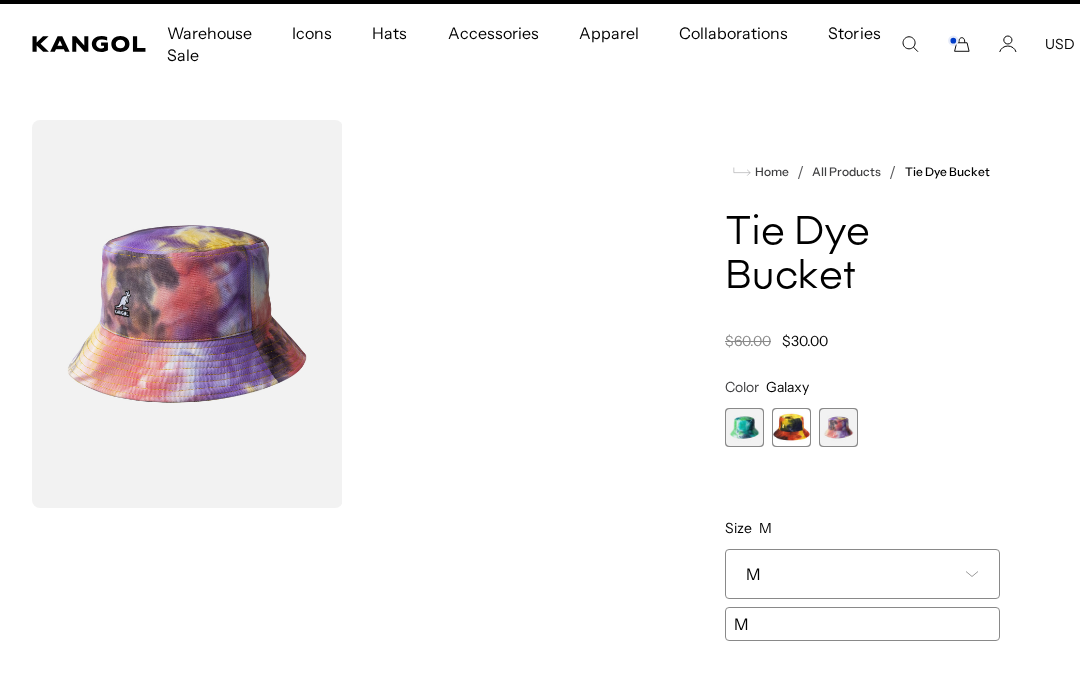 click on "**********" at bounding box center [862, 509] 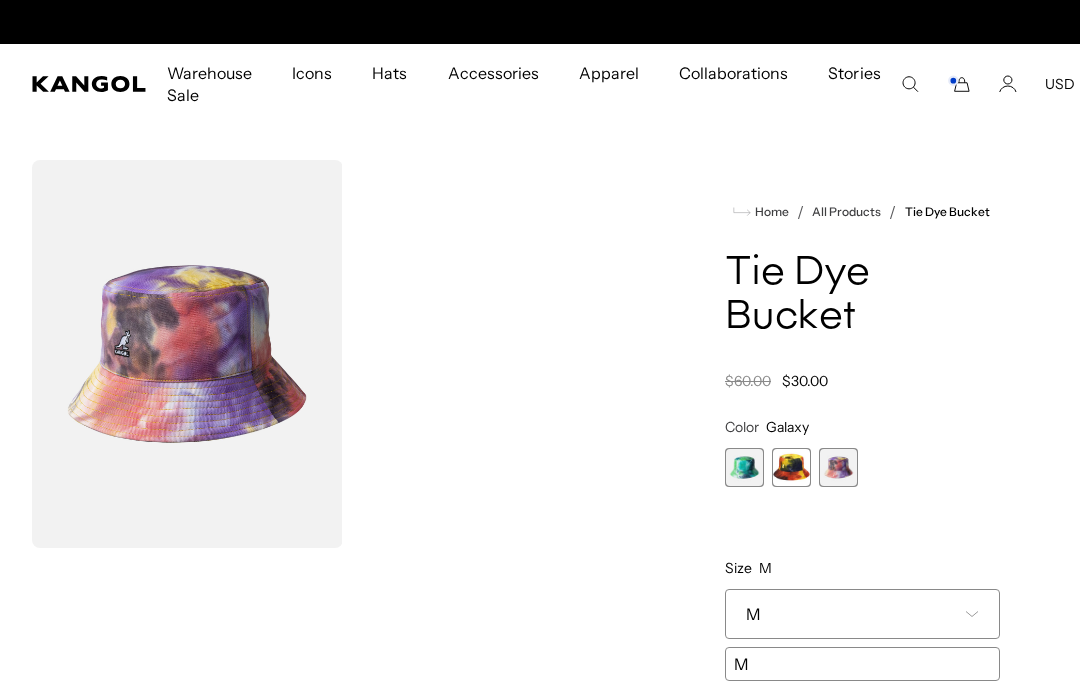 scroll, scrollTop: 7, scrollLeft: 0, axis: vertical 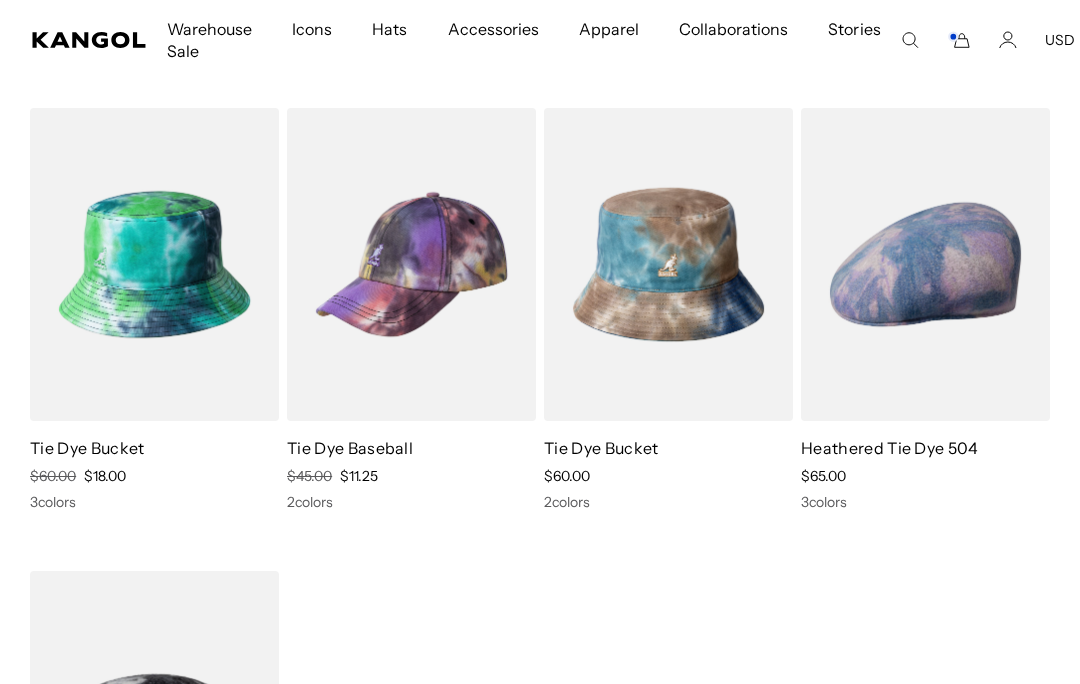 click at bounding box center [0, 0] 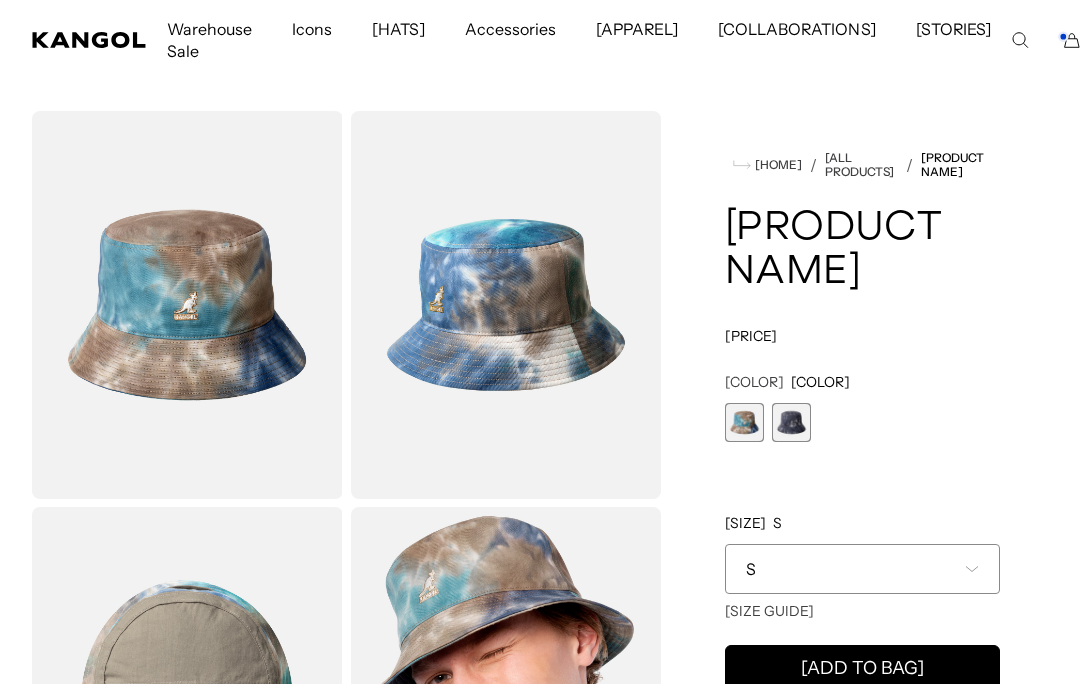 scroll, scrollTop: 99, scrollLeft: 0, axis: vertical 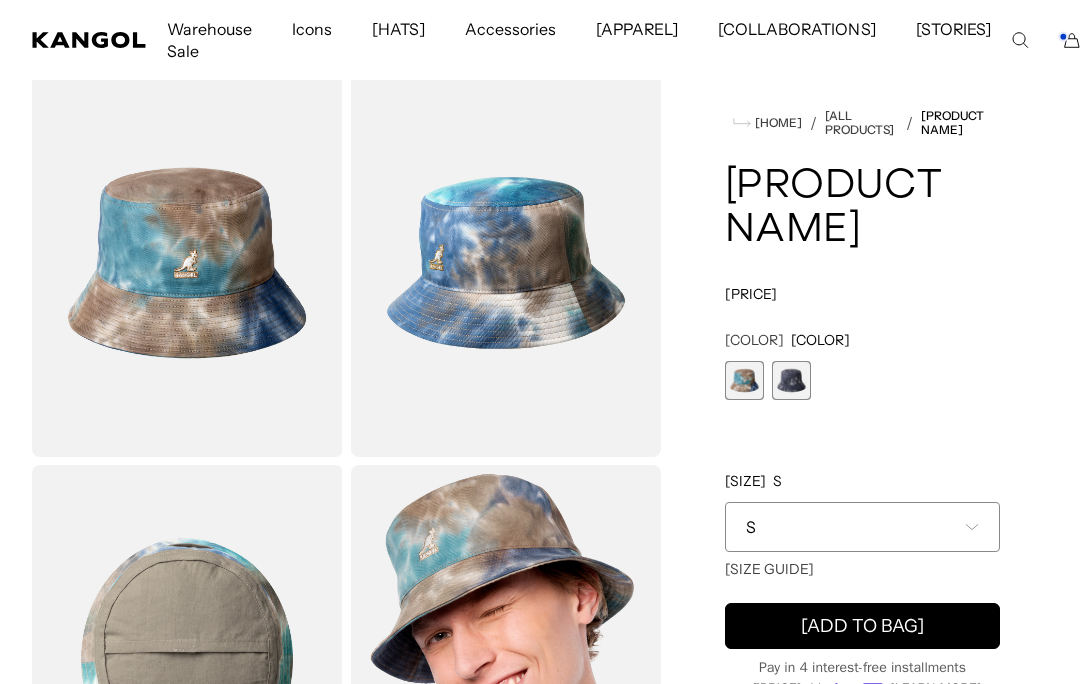 click on "S" at bounding box center [862, 527] 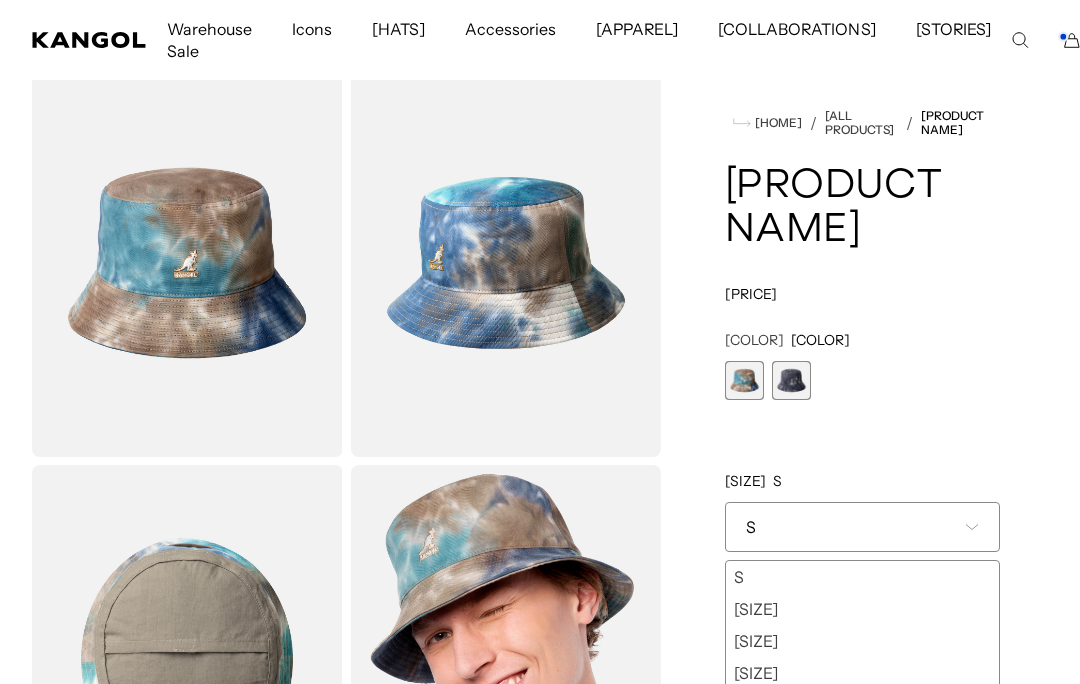 scroll, scrollTop: 0, scrollLeft: 0, axis: both 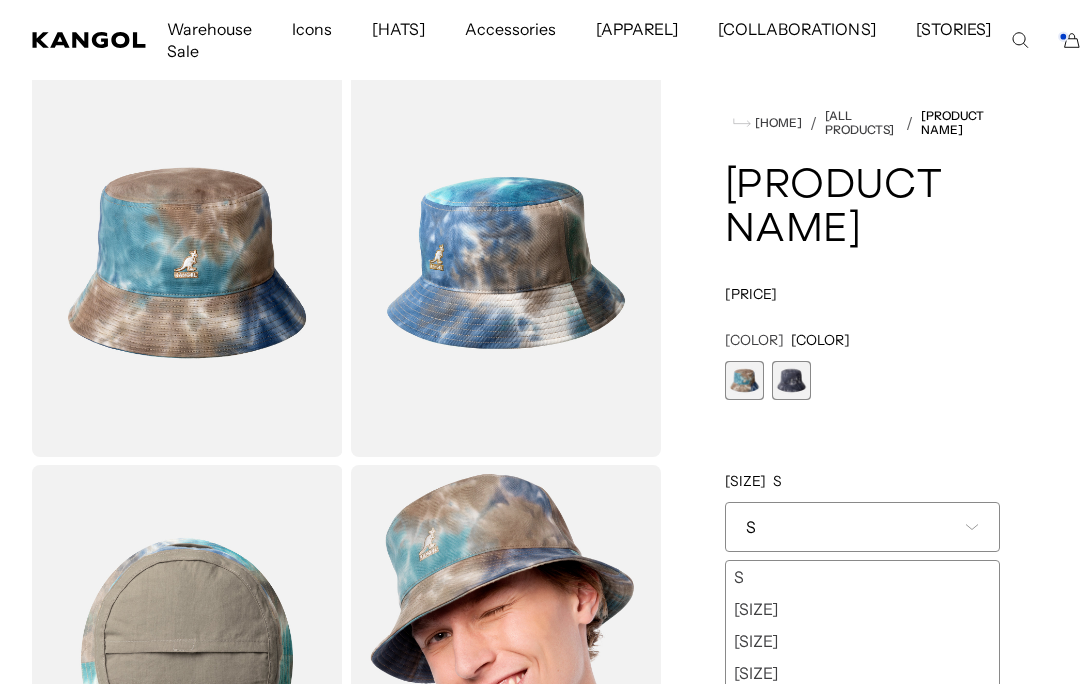 click on "**********" at bounding box center [862, 526] 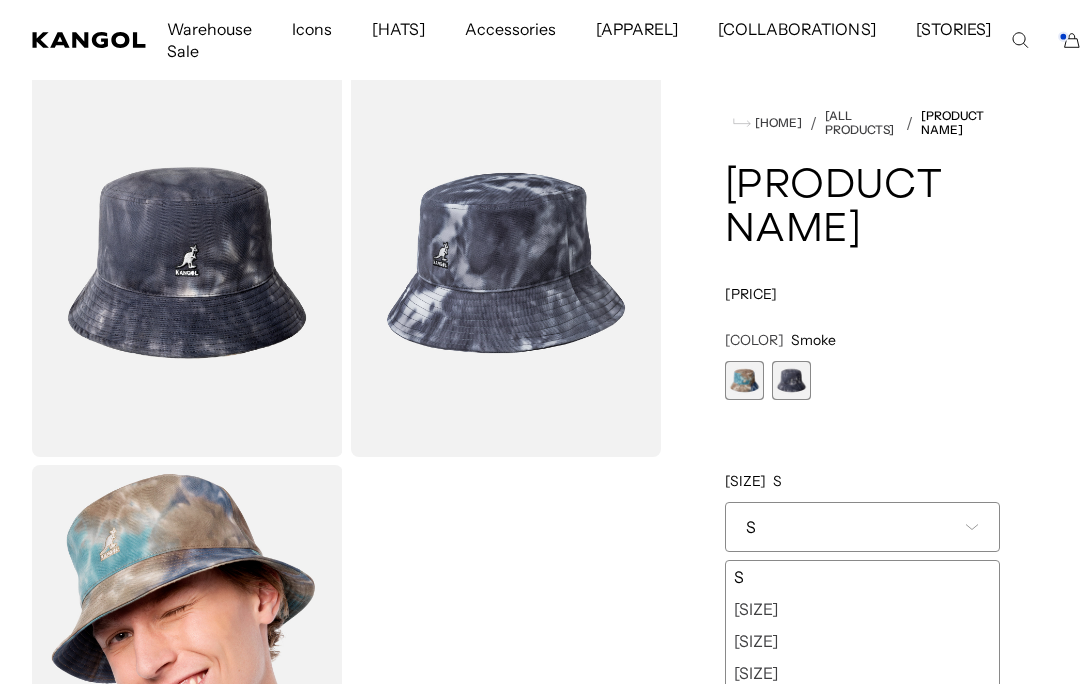 scroll, scrollTop: 0, scrollLeft: 412, axis: horizontal 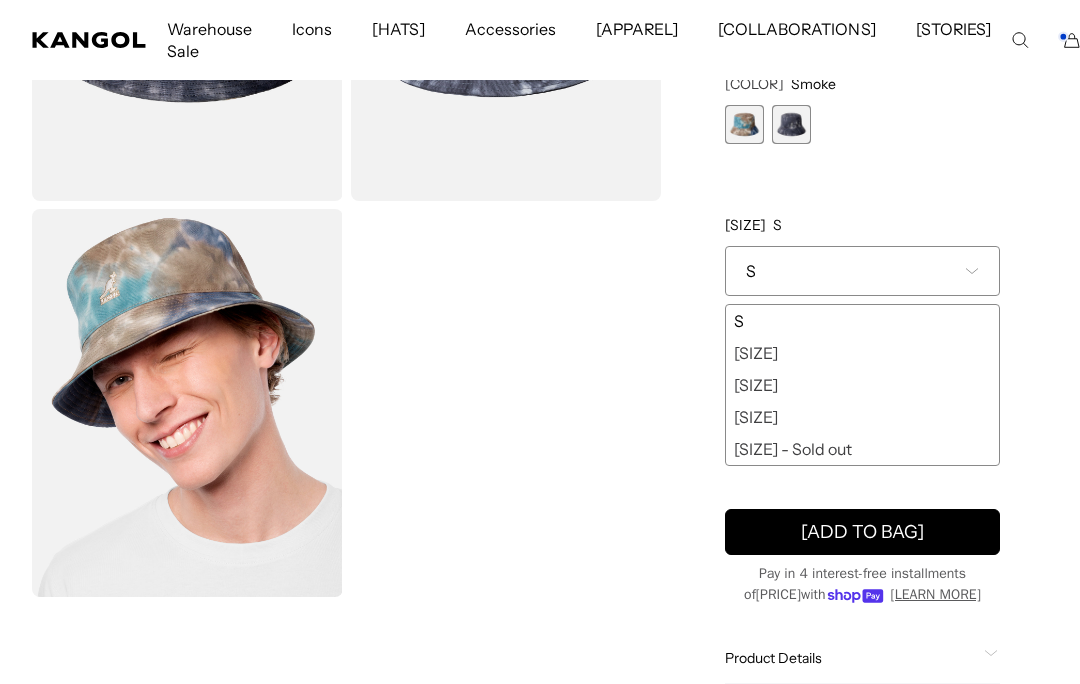 click on "Home
/
All Products
/
Tie Dye Bucket
Tie Dye Bucket
Regular price
$60.00
Regular price
Sale price
$60.00
Color
Smoke
Previous
Next
Earth Tone
Variant sold out or unavailable
Smoke
Variant sold out or unavailable
*" at bounding box center (862, 327) 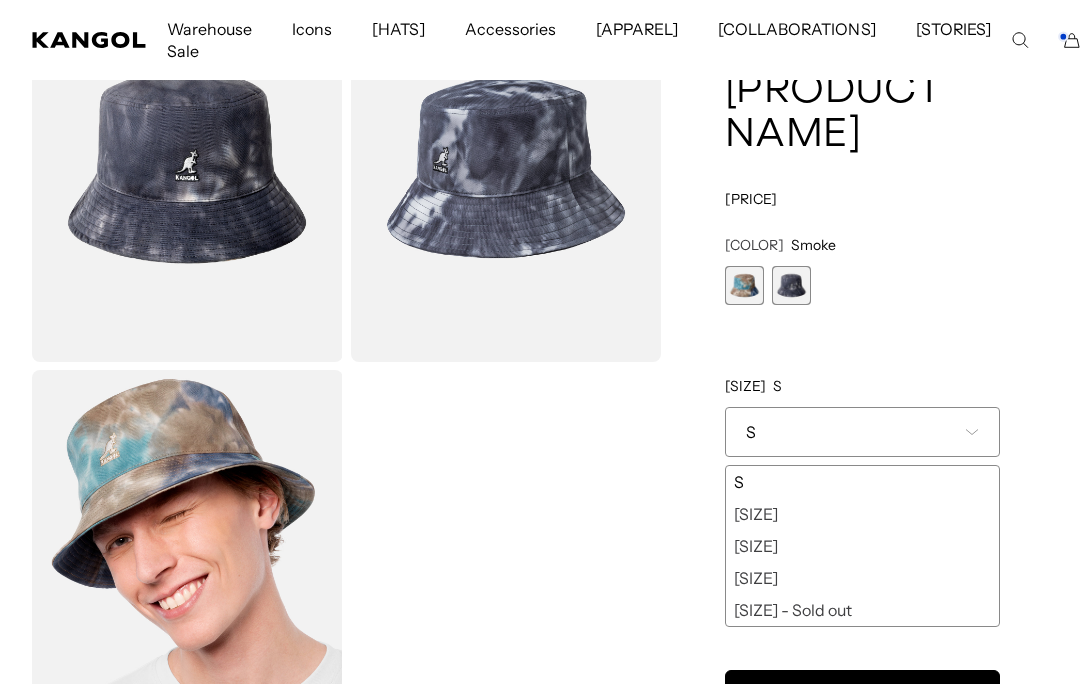scroll, scrollTop: 0, scrollLeft: 0, axis: both 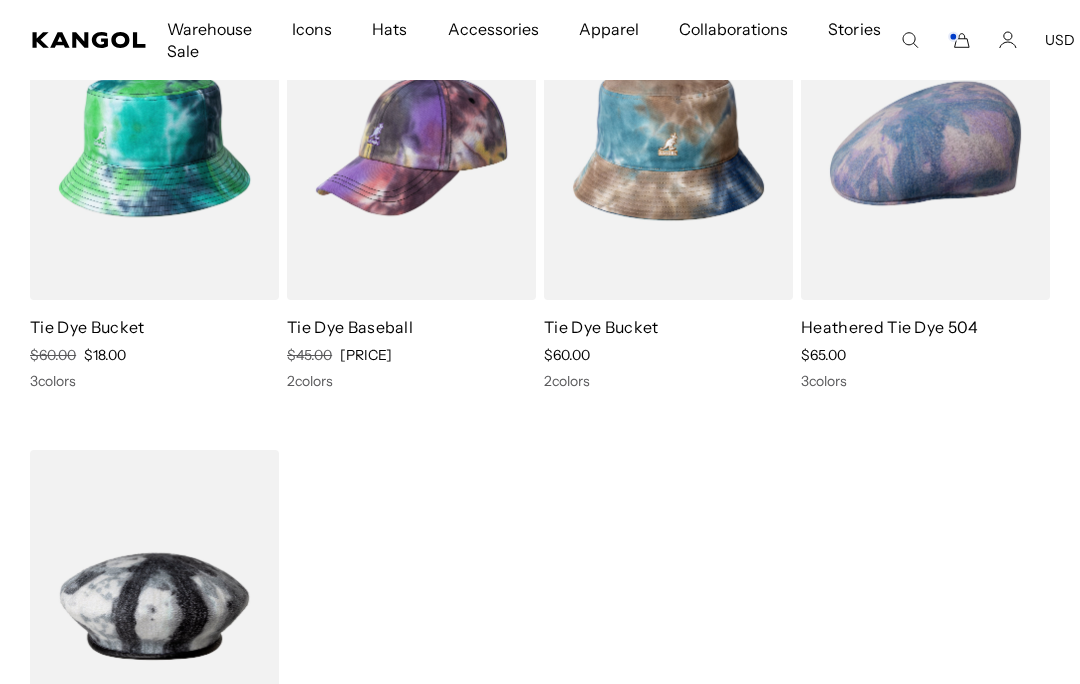click at bounding box center [0, 0] 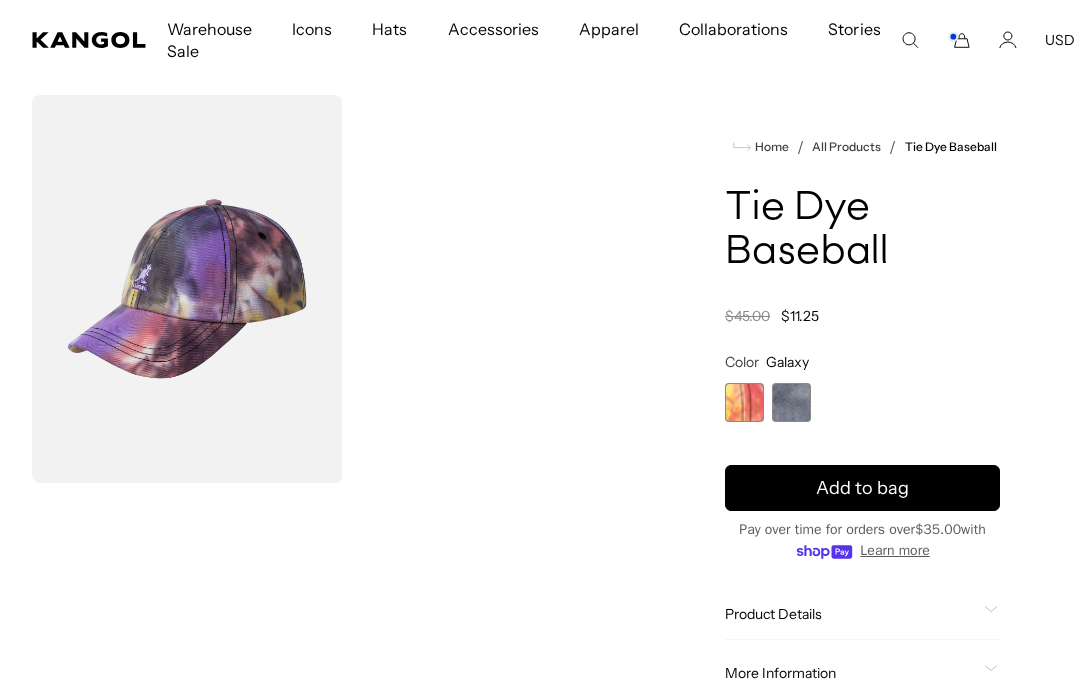 scroll, scrollTop: 73, scrollLeft: 0, axis: vertical 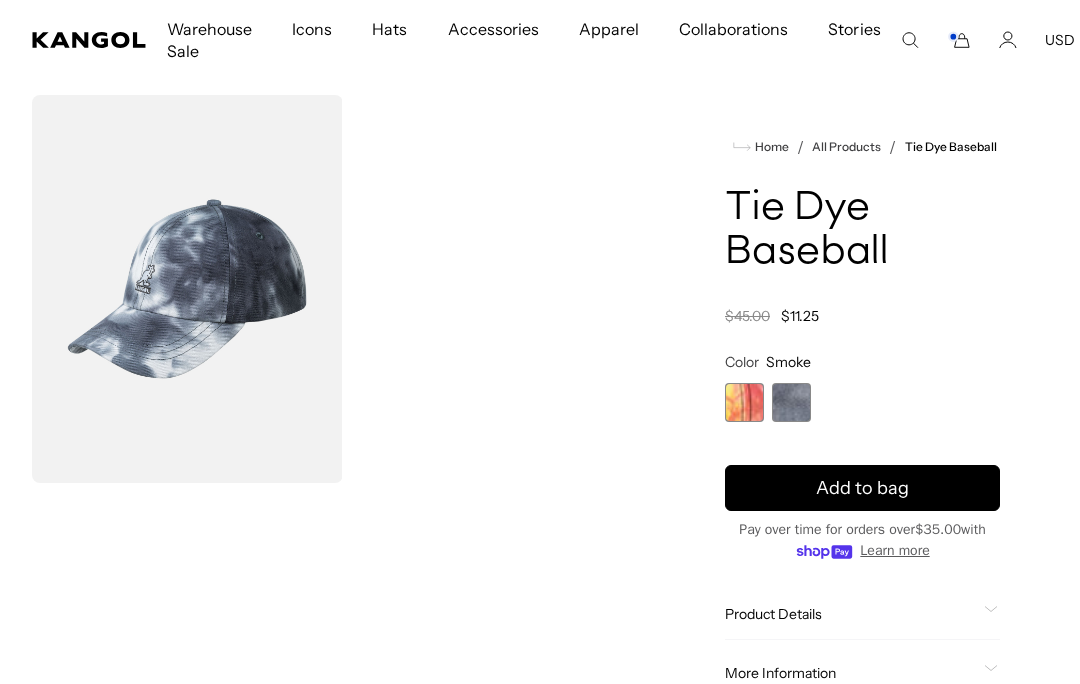 click at bounding box center [744, 402] 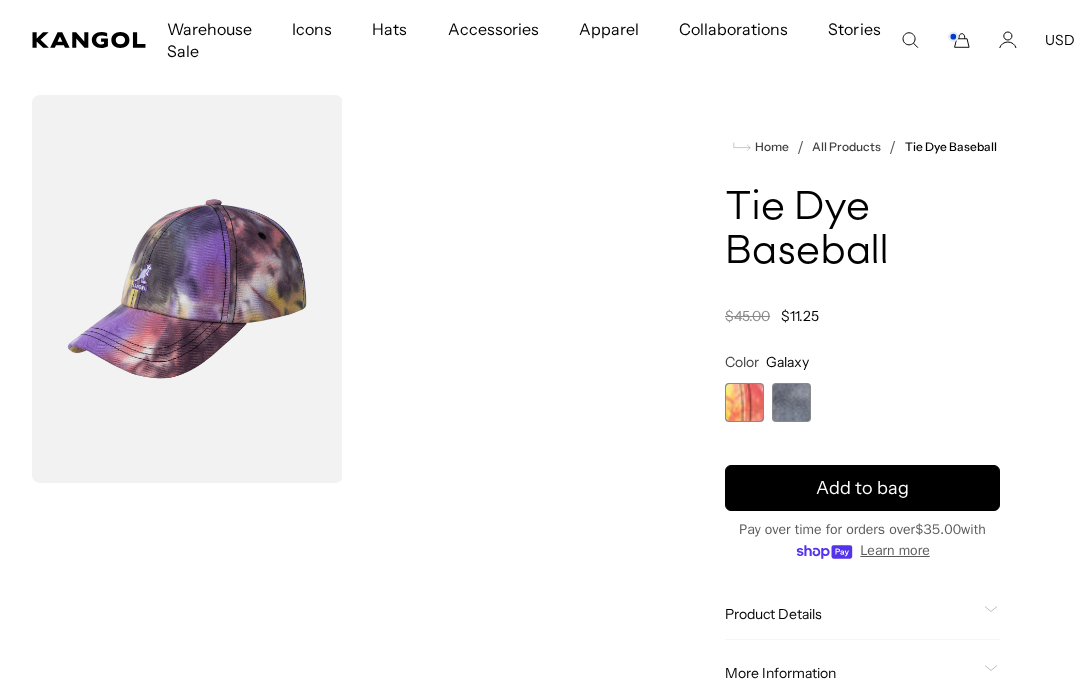 scroll, scrollTop: 0, scrollLeft: 412, axis: horizontal 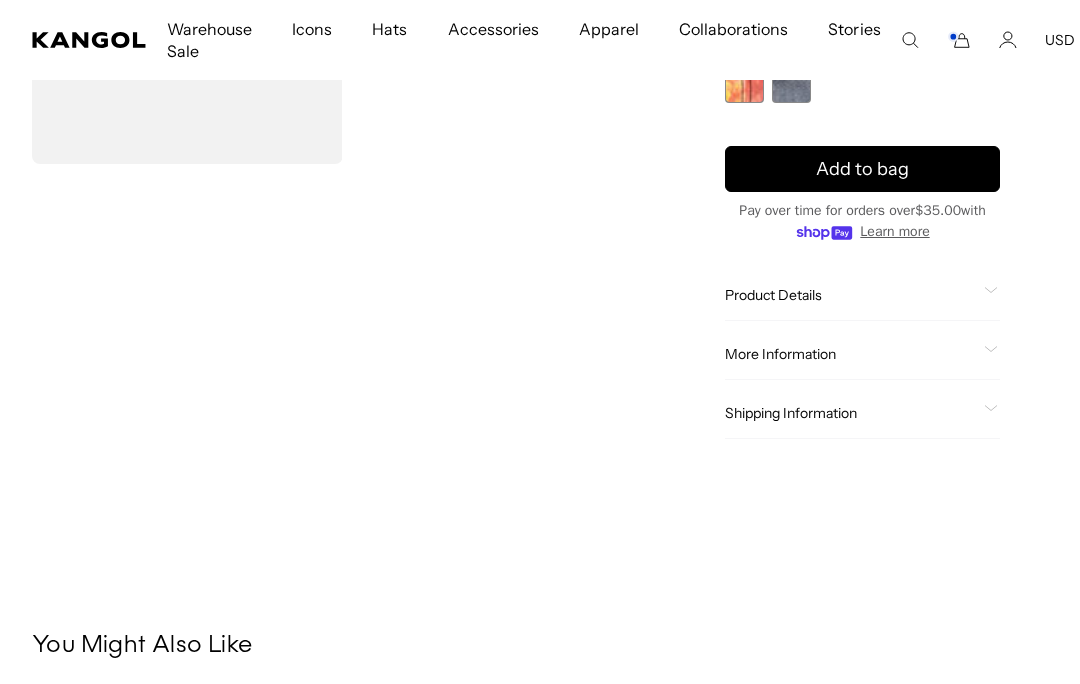 click on "Home
/
All Products
/
Tie Dye Baseball
Tie Dye Baseball
Regular price
$11.25
Regular price
$45.00
Sale price
$11.25
Color
Smoke
Previous
Next
Galaxy
Variant sold out or unavailable
Smoke
Variant sold out or unavailable" at bounding box center [862, 127] 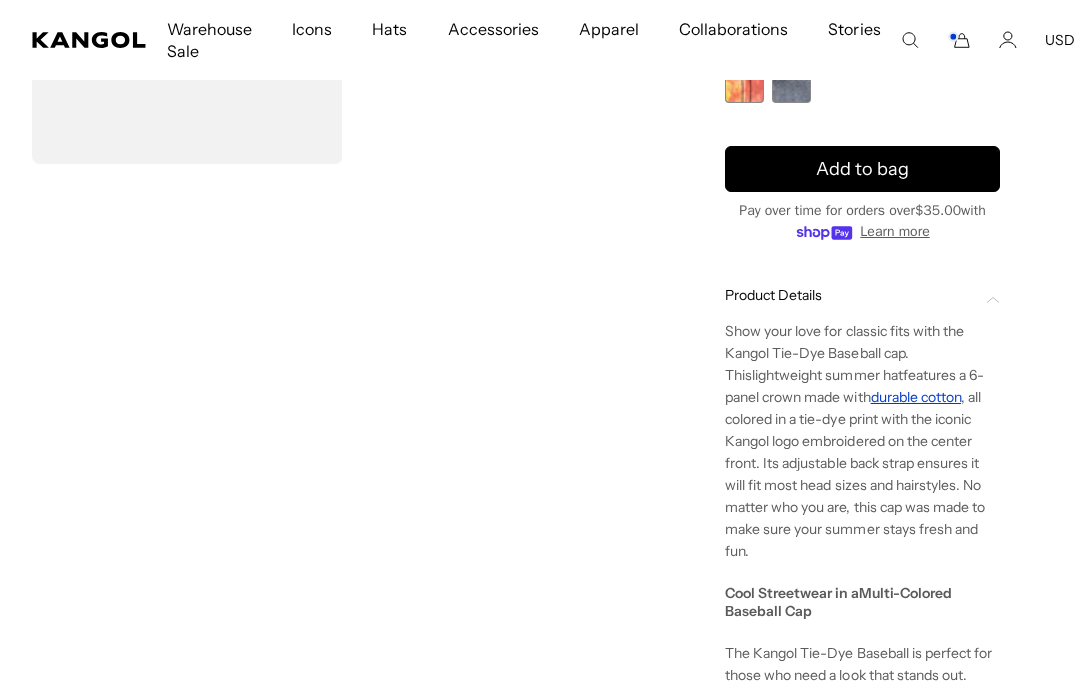 scroll, scrollTop: 0, scrollLeft: 0, axis: both 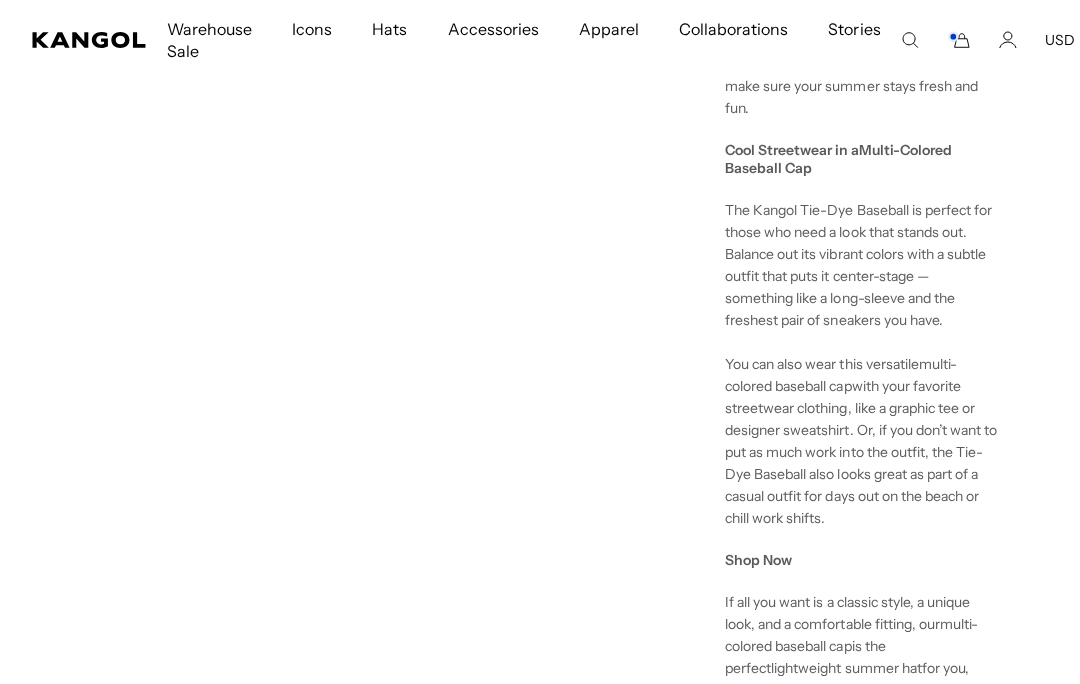 click on "Home
/
All Products
/
Tie Dye Baseball
Tie Dye Baseball
Regular price
$11.25
Regular price
$45.00
Sale price
$11.25
Color
Smoke
Previous
Next
Galaxy
Variant sold out or unavailable
Smoke
Variant sold out or unavailable" at bounding box center [862, 181] 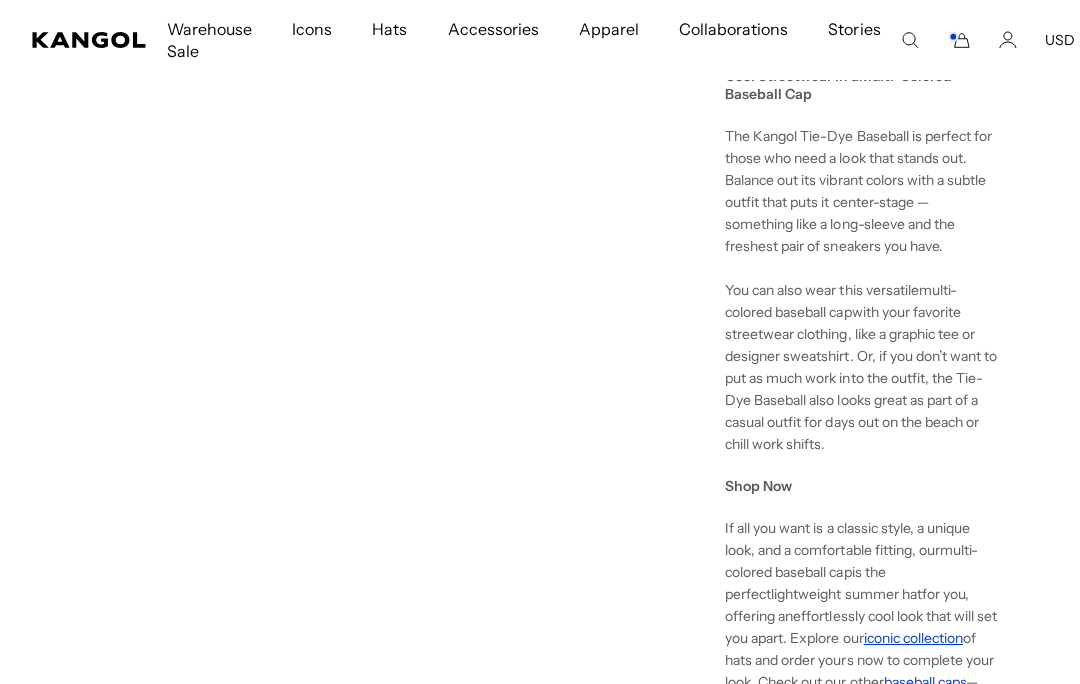 scroll, scrollTop: 921, scrollLeft: 0, axis: vertical 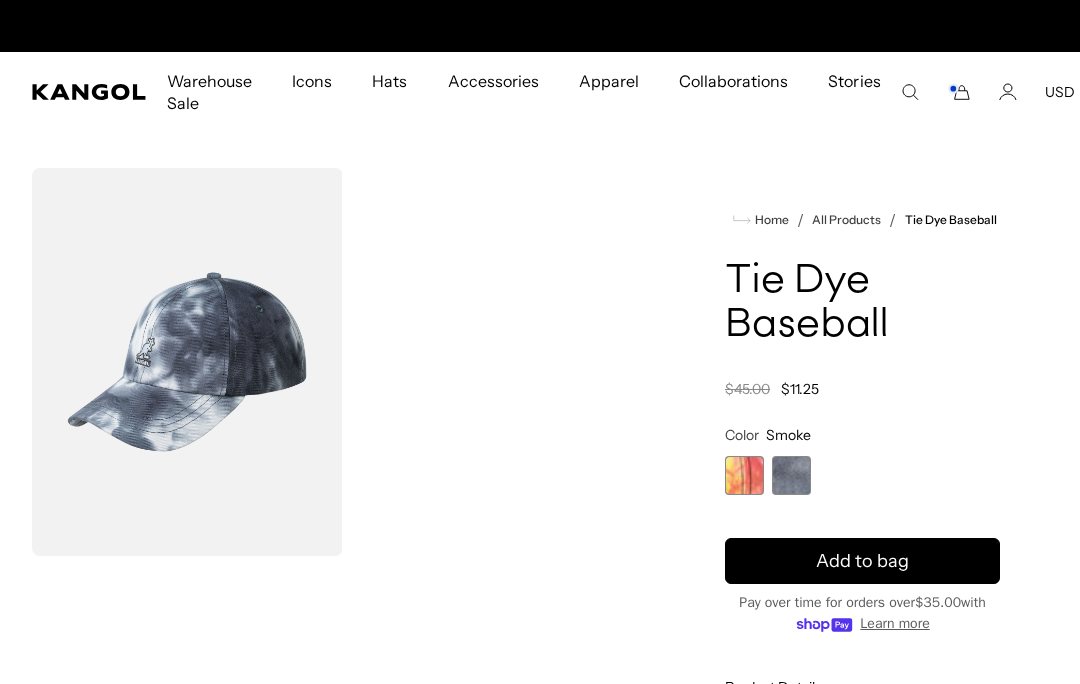 click at bounding box center [959, 92] 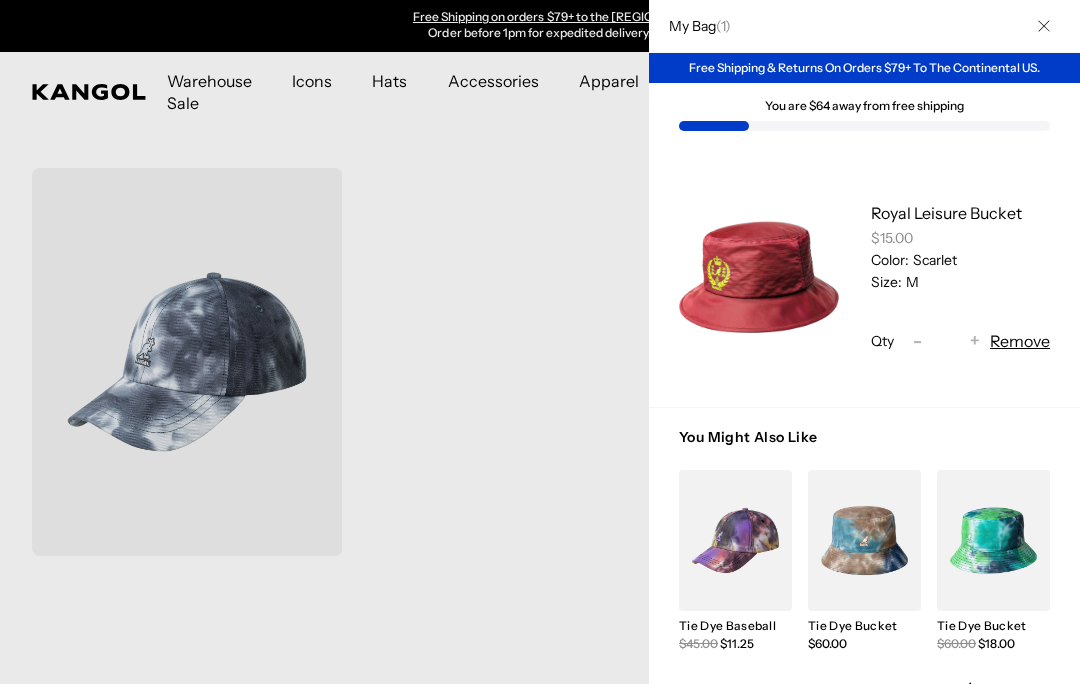 click at bounding box center (1044, 26) 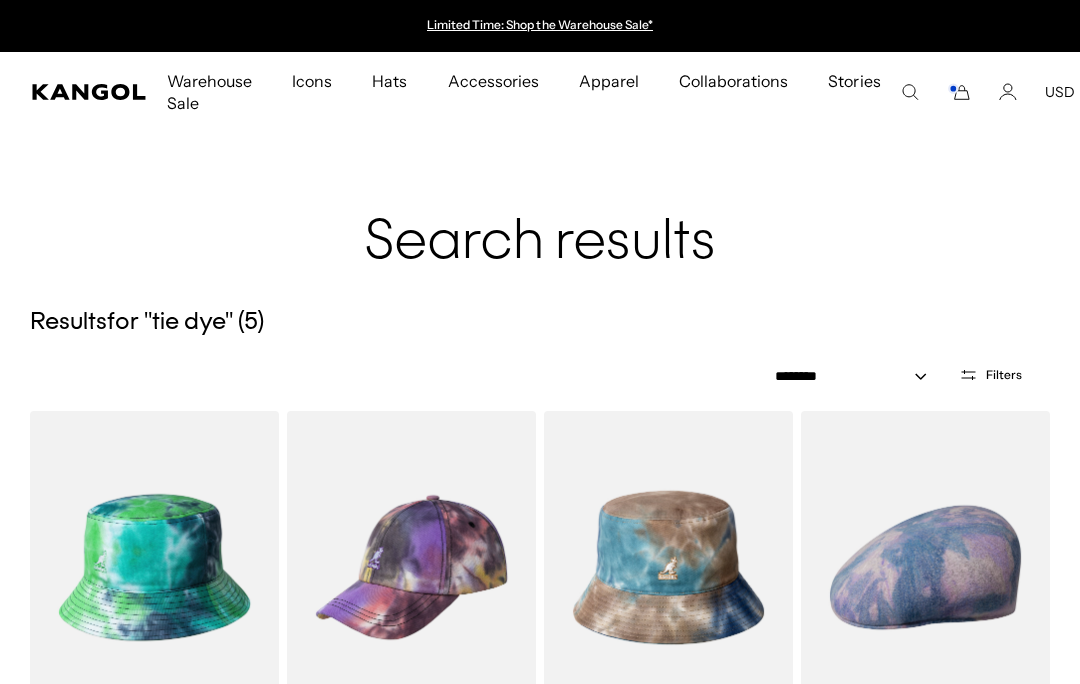scroll, scrollTop: 303, scrollLeft: 0, axis: vertical 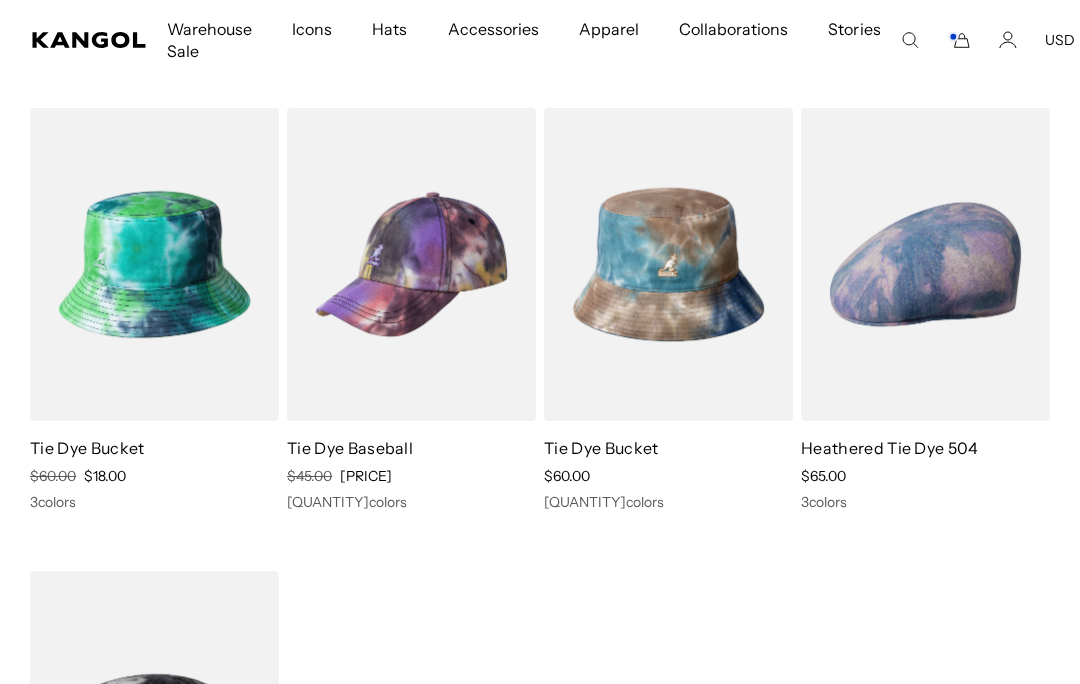 click at bounding box center (0, 0) 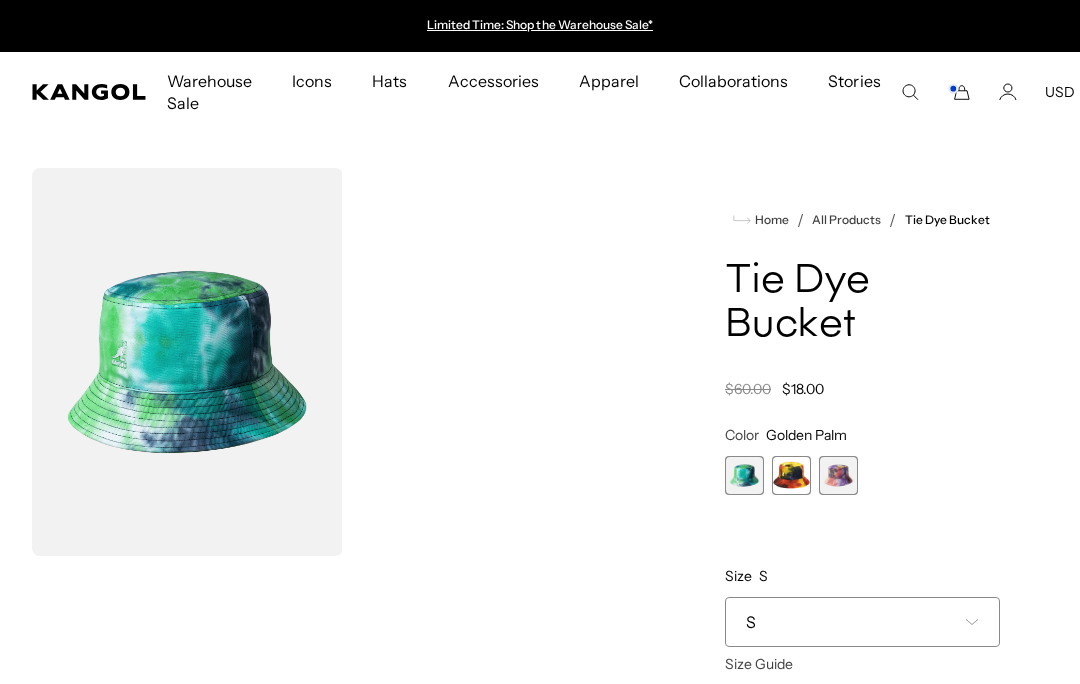 scroll, scrollTop: 0, scrollLeft: 0, axis: both 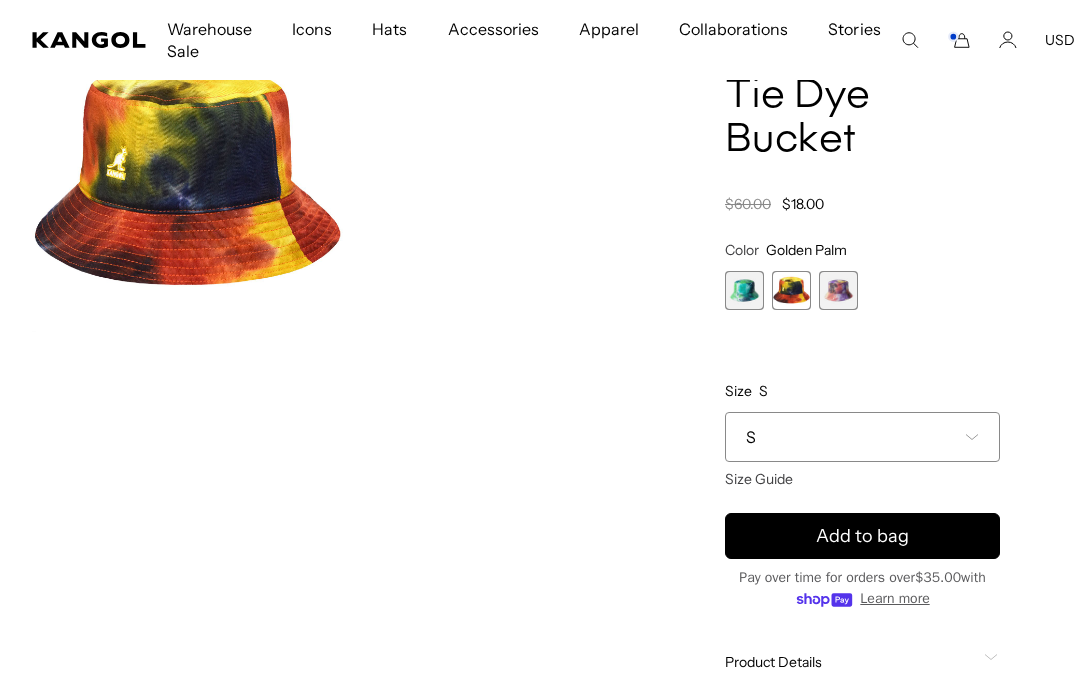 click at bounding box center [972, 437] 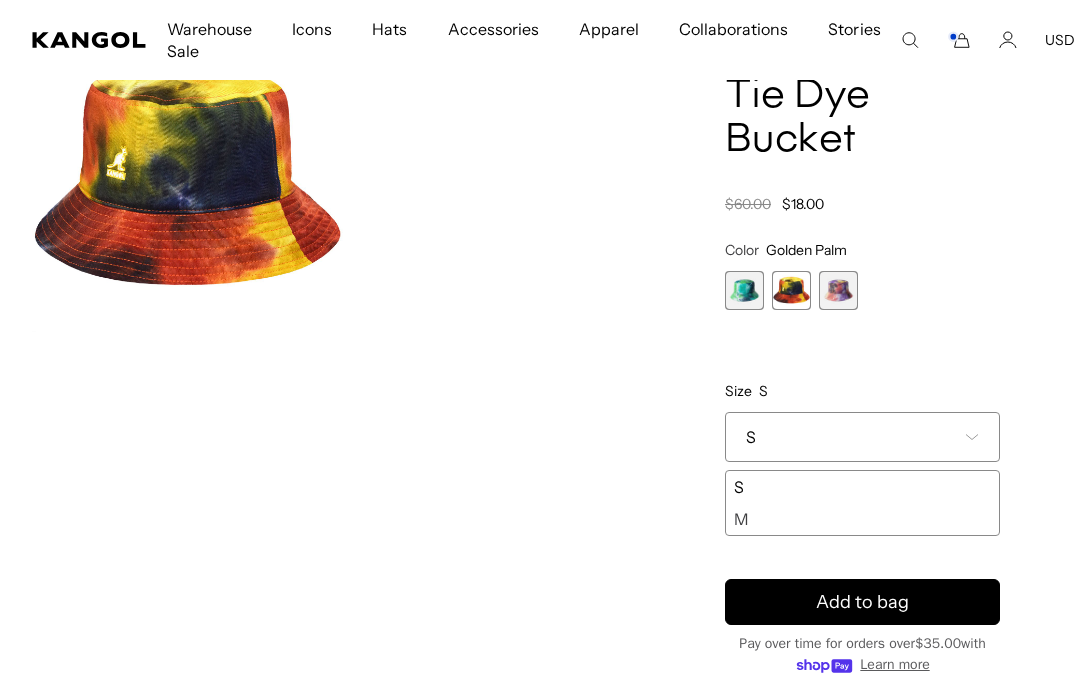 scroll, scrollTop: 0, scrollLeft: 412, axis: horizontal 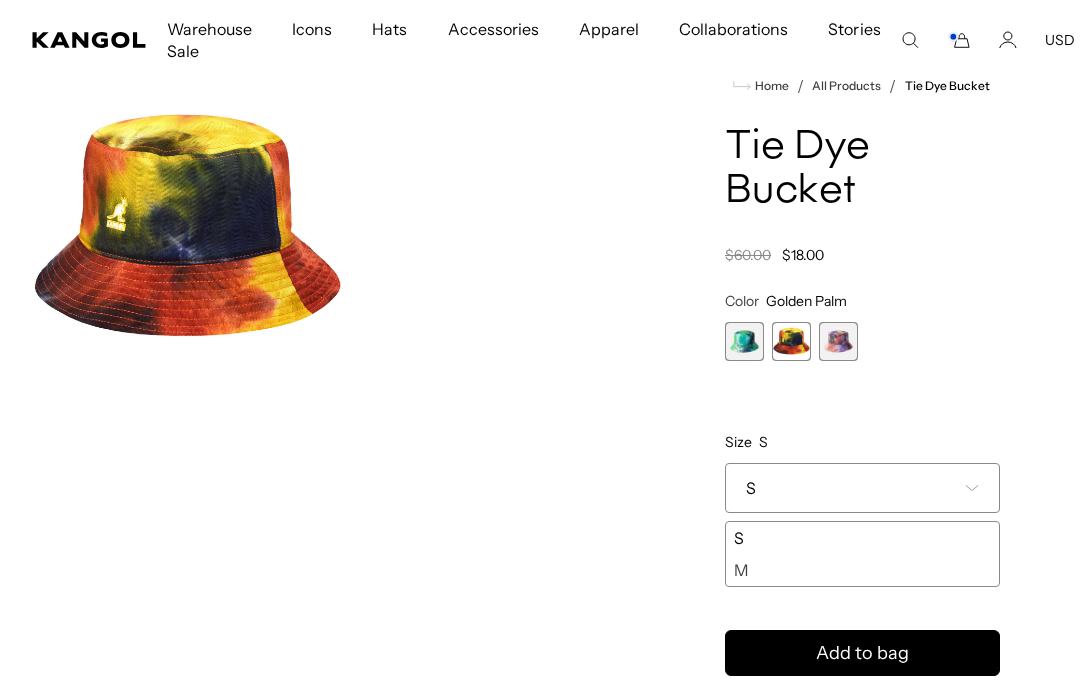 click on "Home
/
All Products
/
Tie Dye Bucket
Tie Dye Bucket
Regular price
$18.00
Regular price
$60.00
Sale price
$18.00
Color
Golden Palm
Previous
Next
Ocean
Variant sold out or unavailable
Golden Palm
Variant sold out or unavailable" at bounding box center [862, 498] 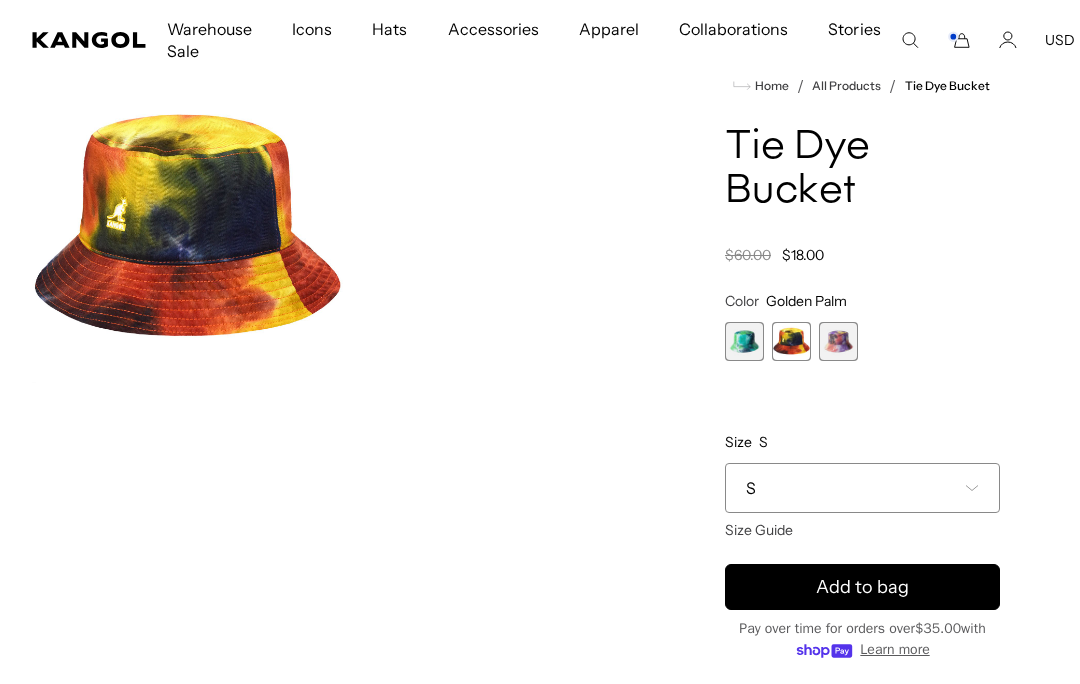 scroll, scrollTop: 0, scrollLeft: 0, axis: both 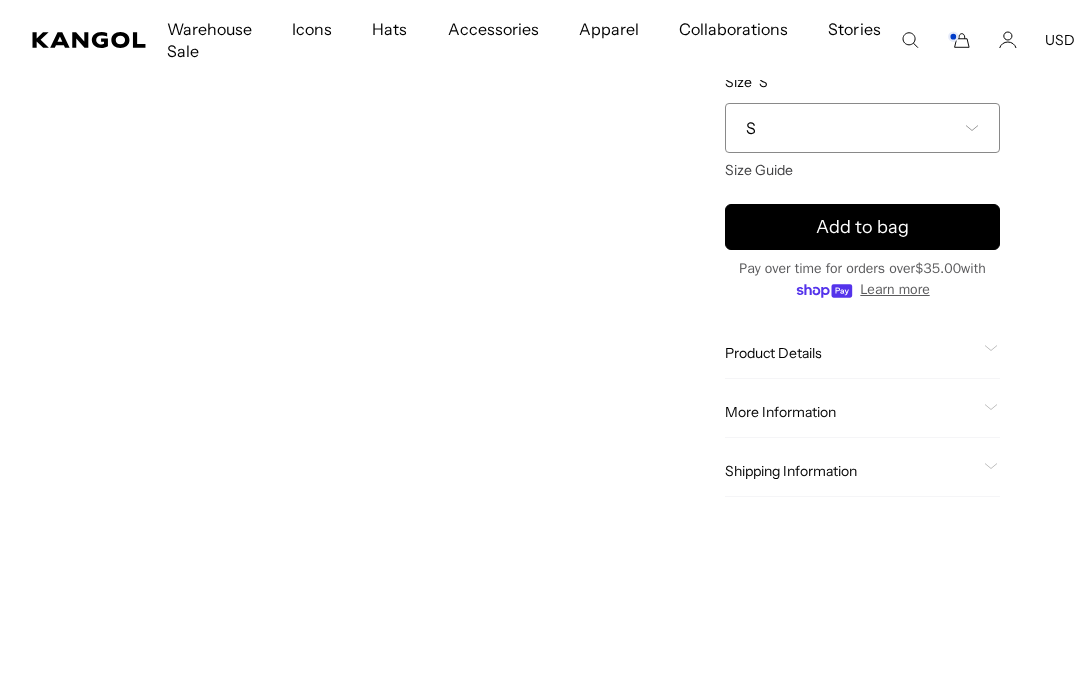 click at bounding box center (991, 348) 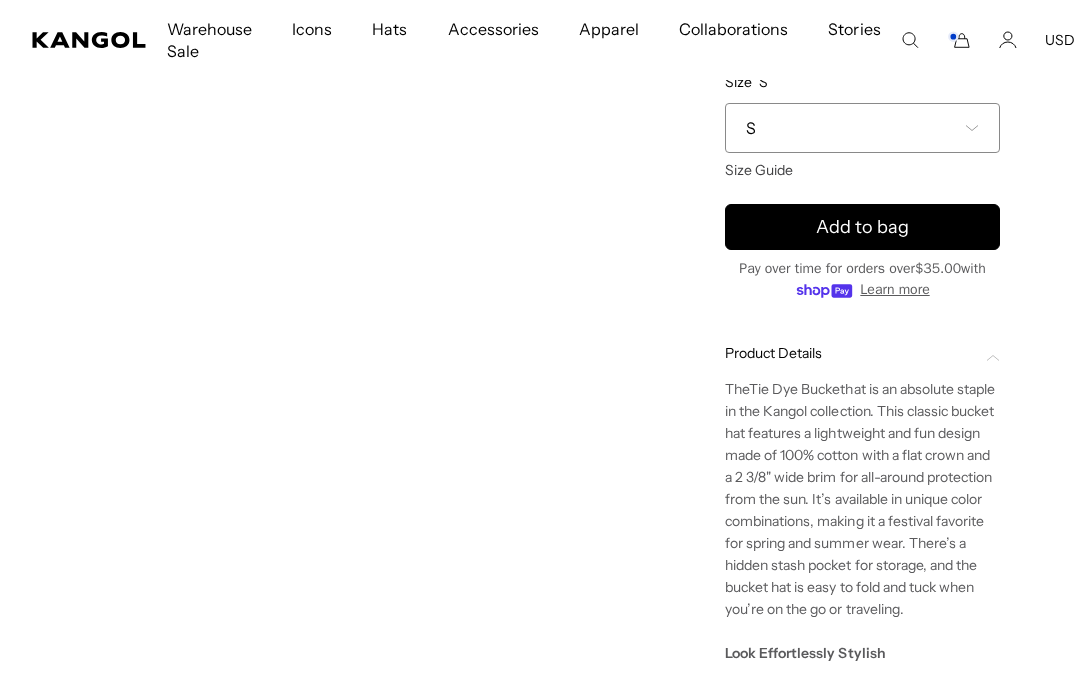 scroll, scrollTop: 0, scrollLeft: 412, axis: horizontal 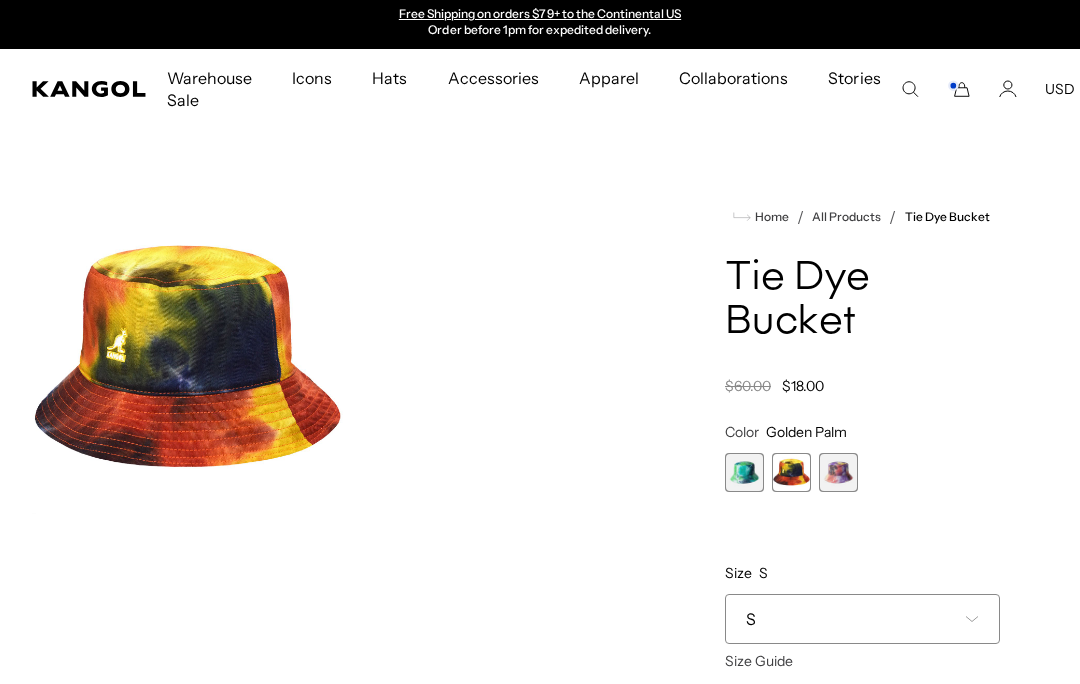 click at bounding box center [744, 472] 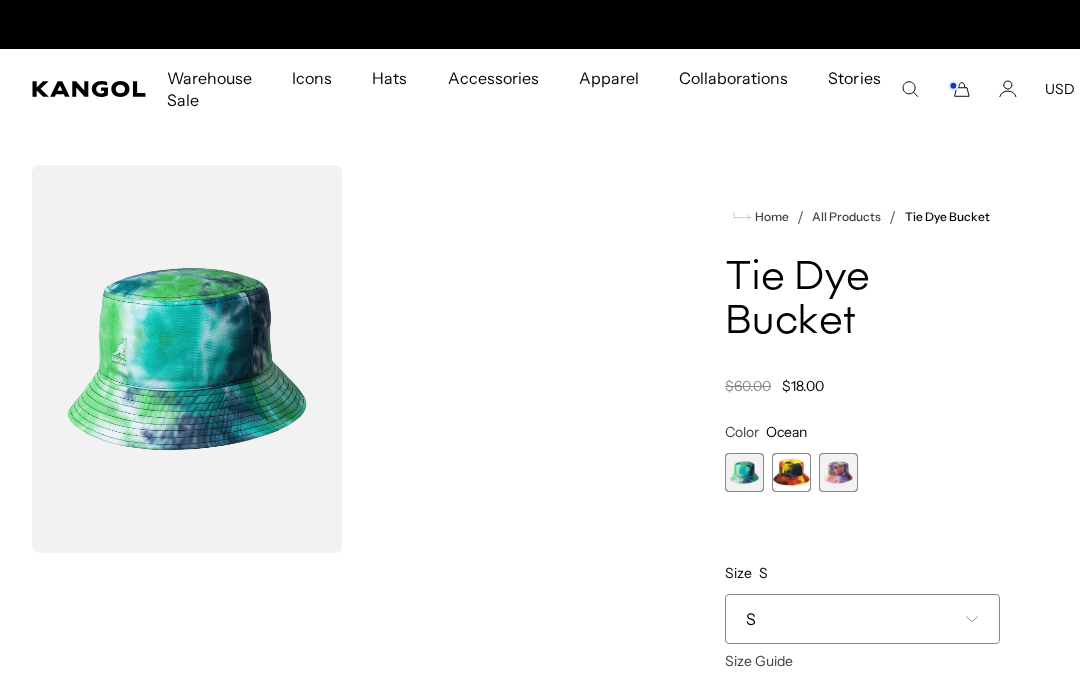 scroll, scrollTop: 0, scrollLeft: 0, axis: both 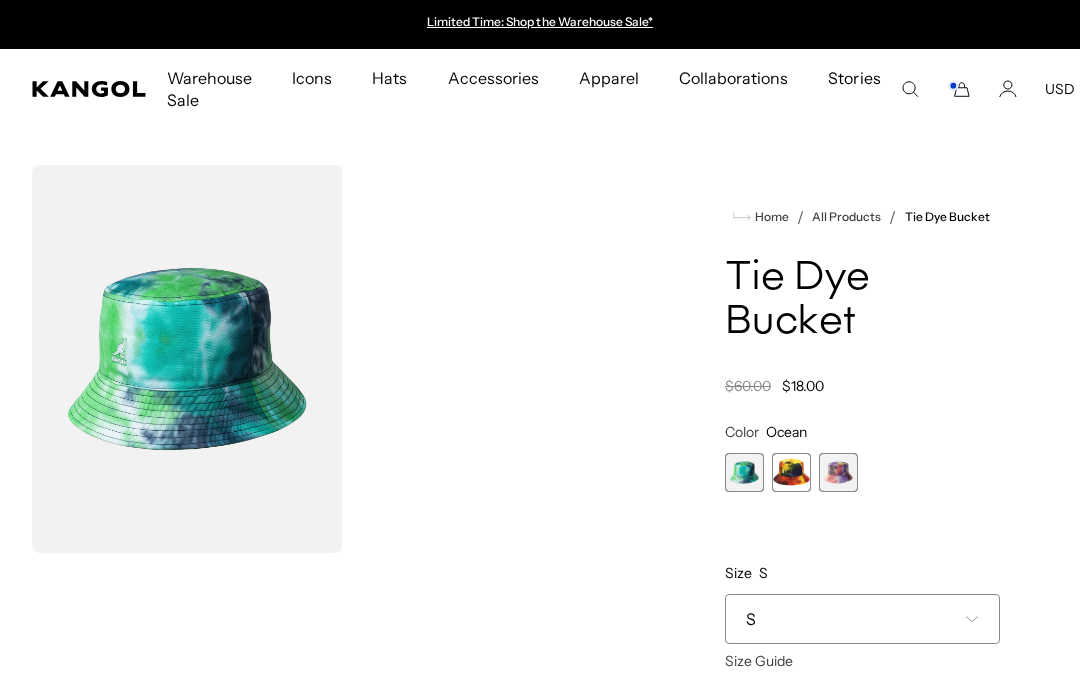 click on "Loading...
Home
/
All Products
/
Tie Dye Bucket
Tie Dye Bucket
Regular price
$18.00
Regular price
$60.00
Sale price
$18.00
Color
Ocean" at bounding box center (540, 988) 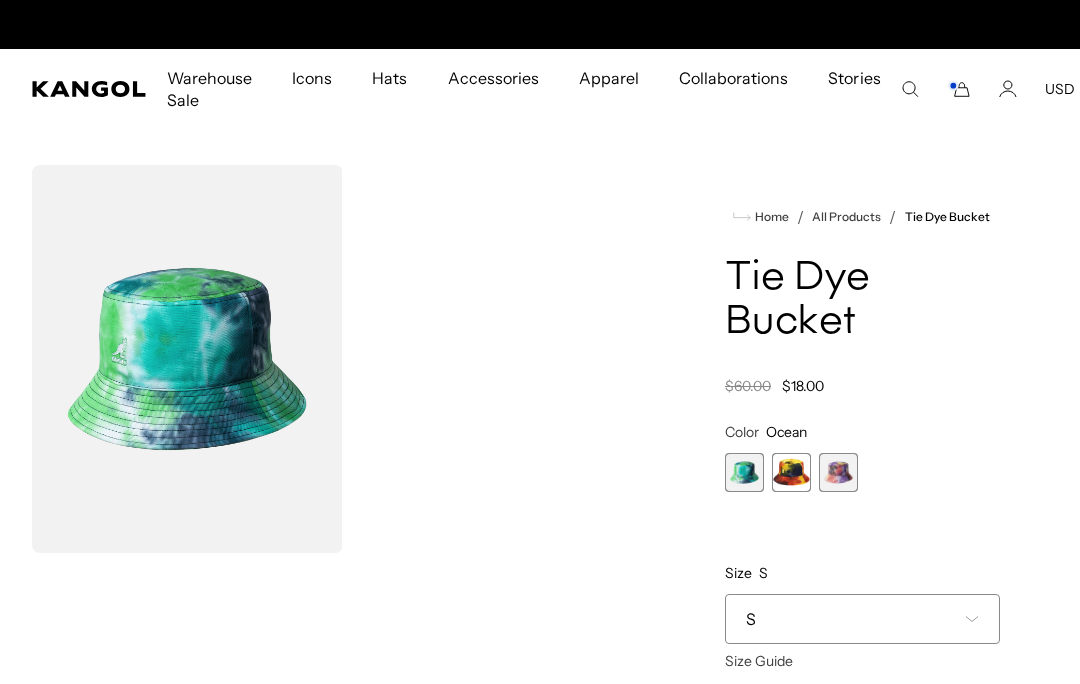 scroll, scrollTop: 0, scrollLeft: 0, axis: both 